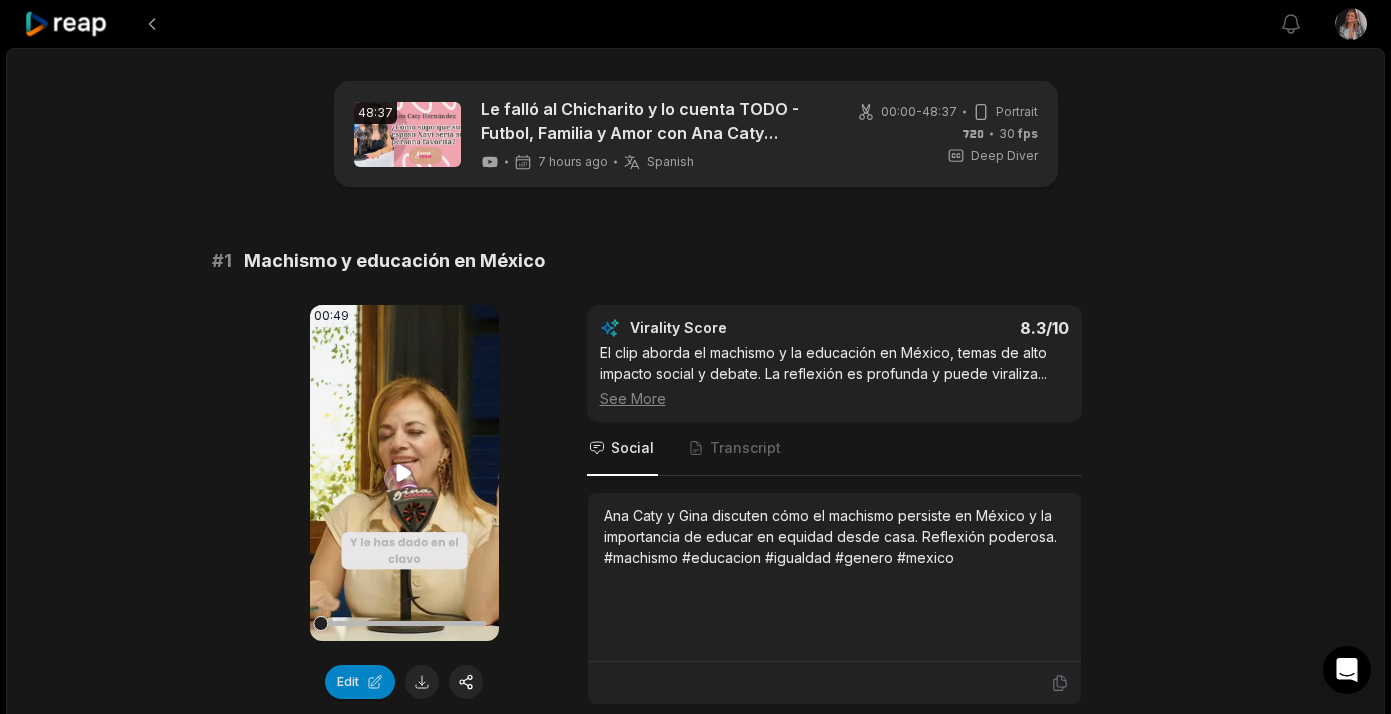 scroll, scrollTop: 0, scrollLeft: 0, axis: both 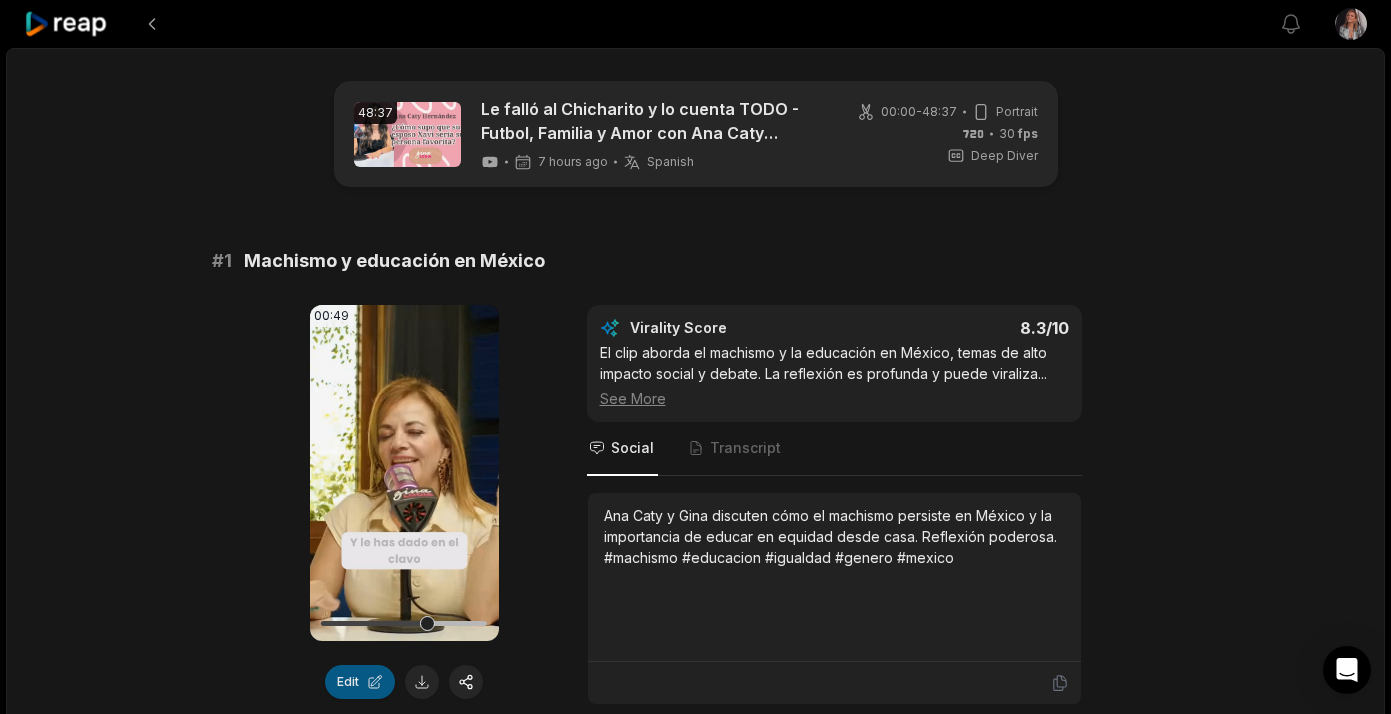 click on "Edit" at bounding box center (360, 682) 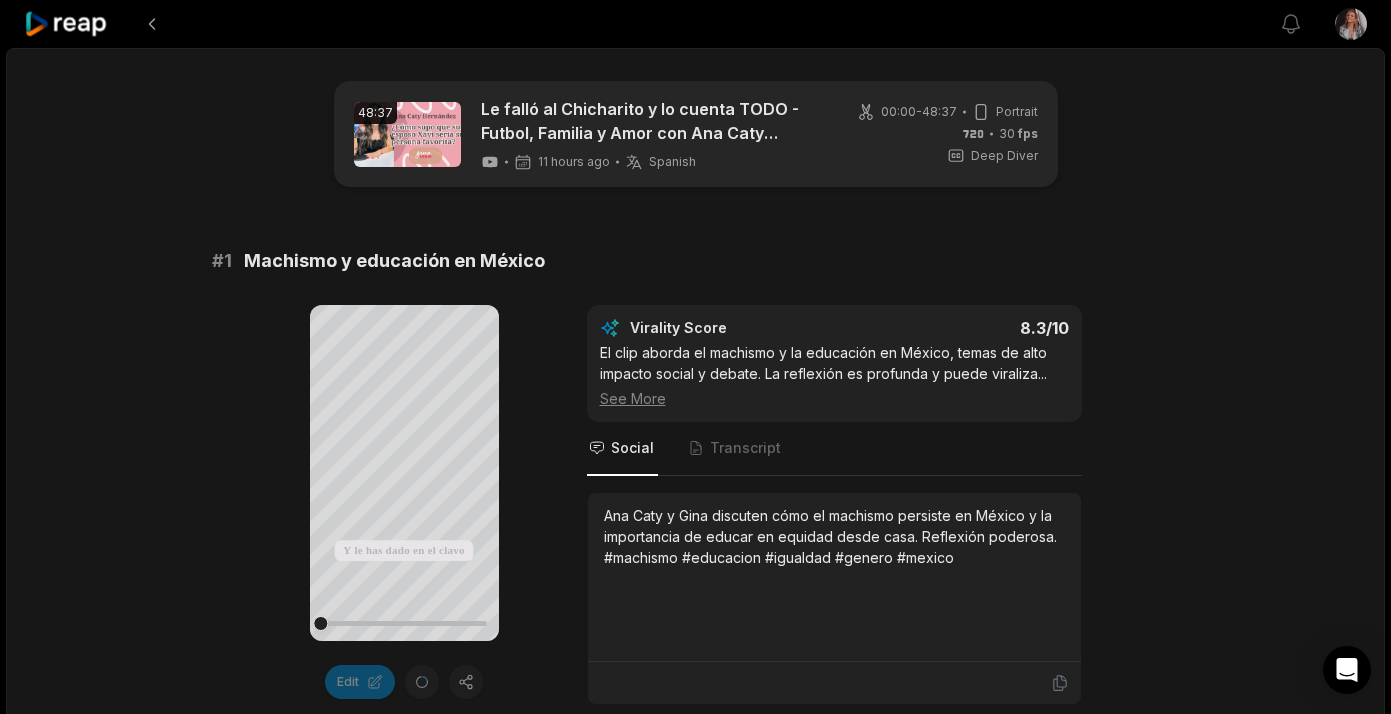scroll, scrollTop: 712, scrollLeft: 0, axis: vertical 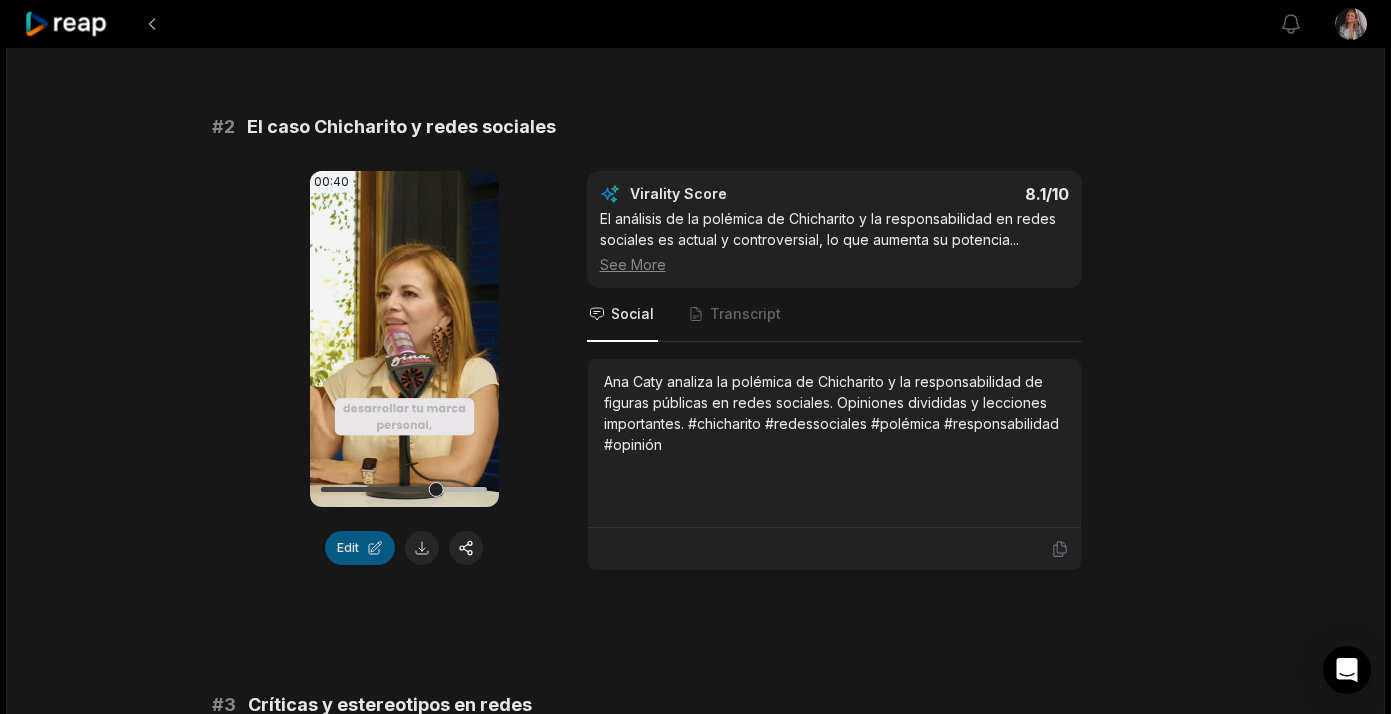 click on "Edit" at bounding box center (360, 548) 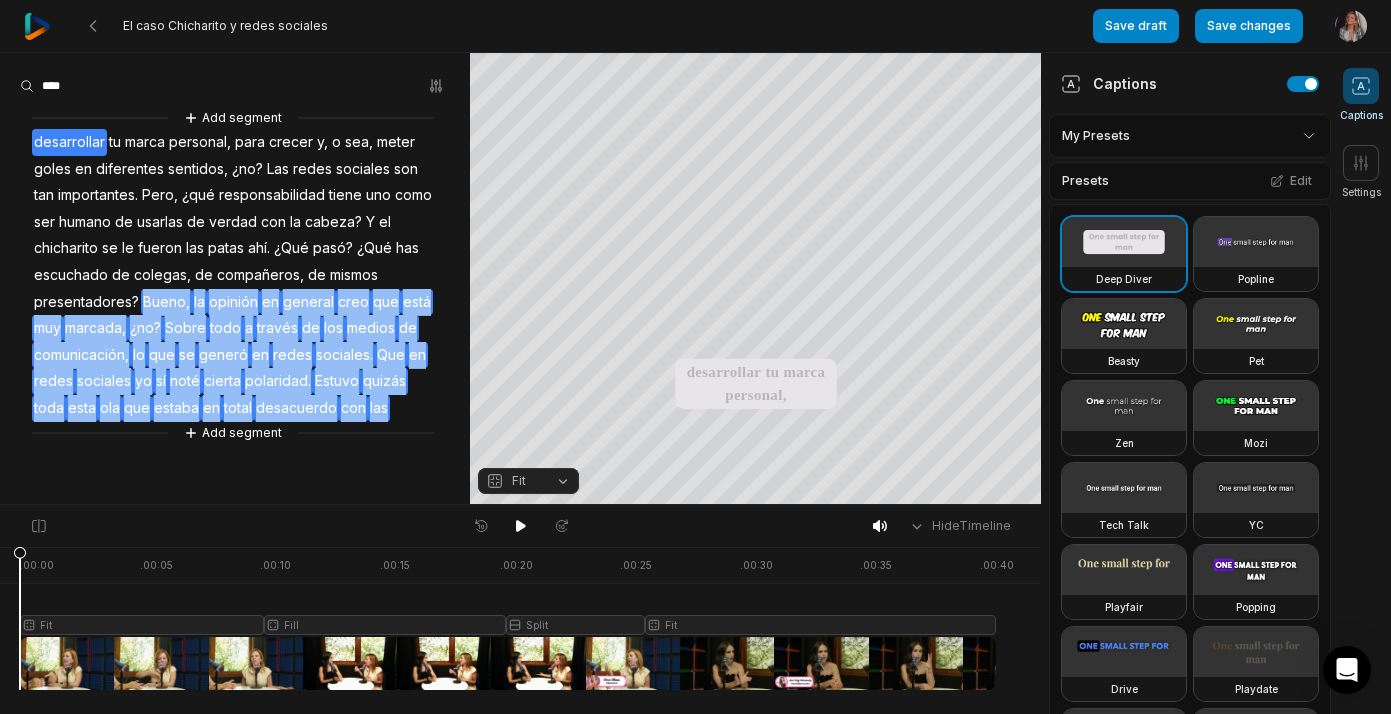 drag, startPoint x: 139, startPoint y: 297, endPoint x: 427, endPoint y: 415, distance: 311.23624 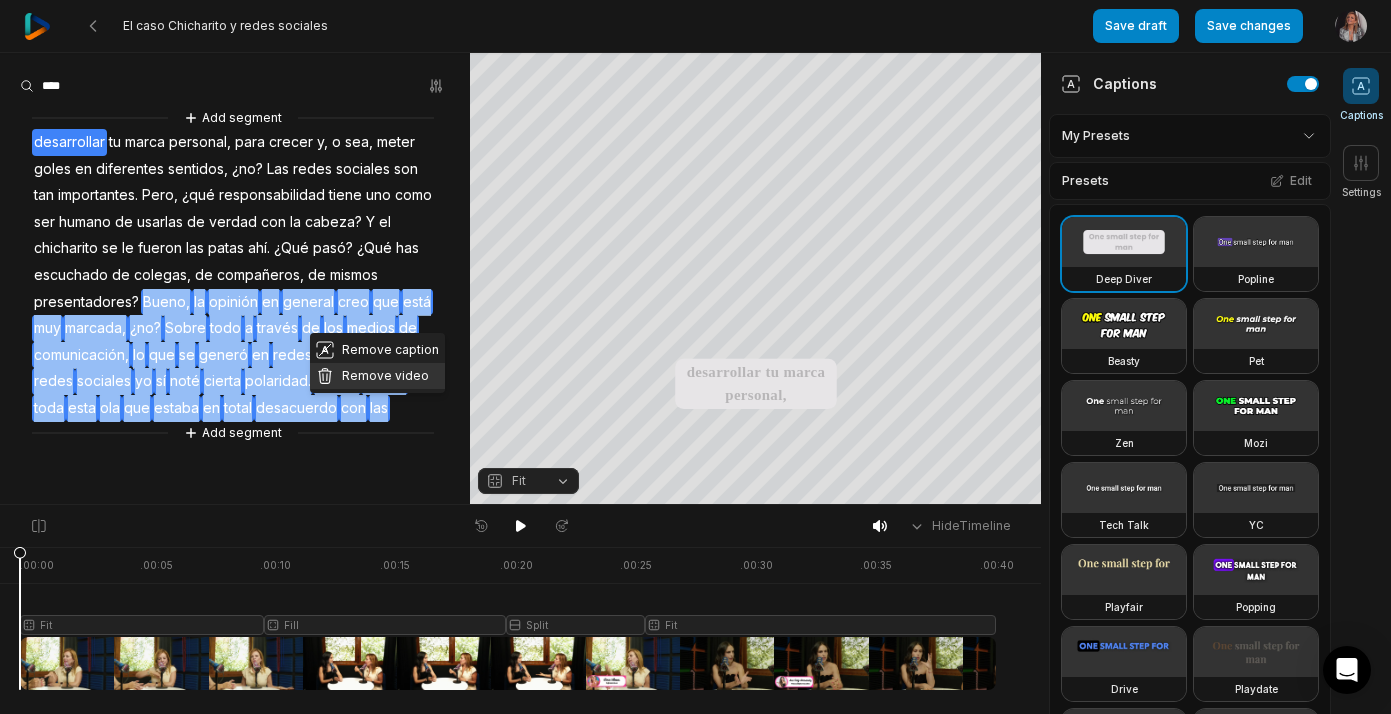 click on "Remove video" at bounding box center [377, 376] 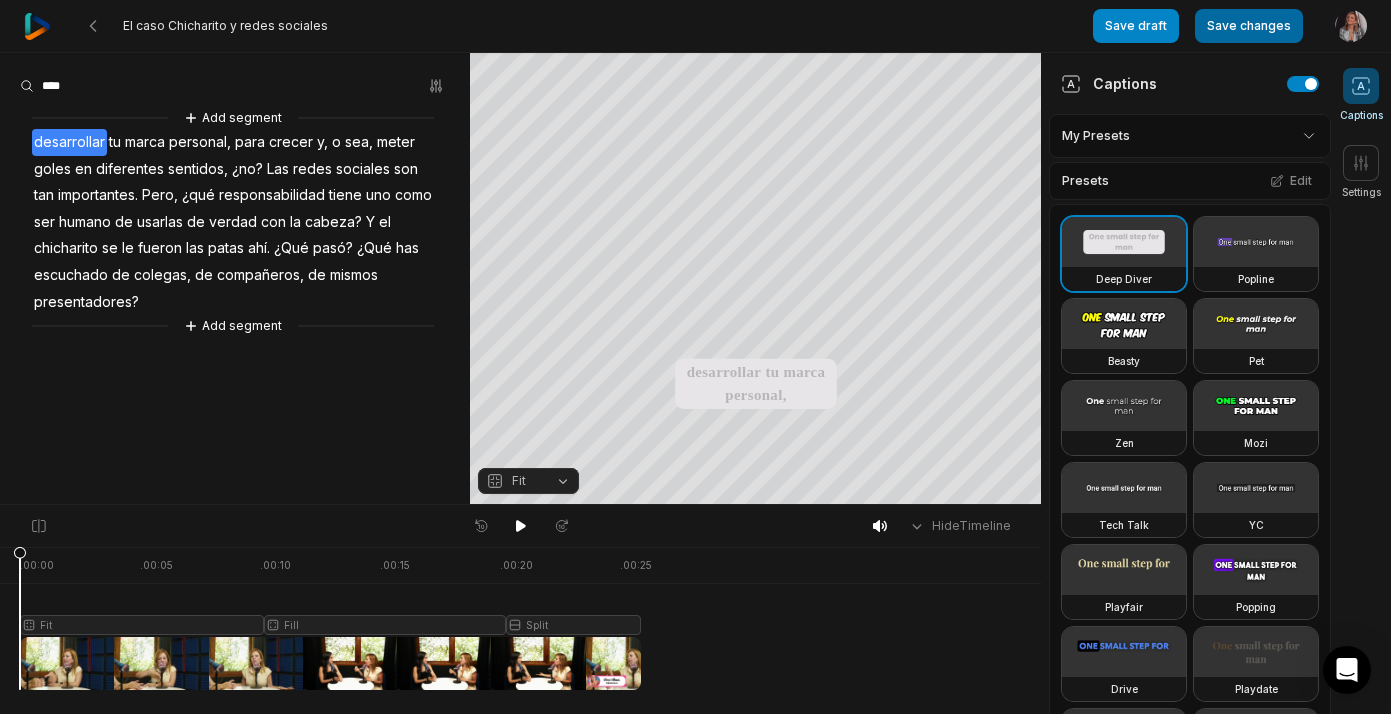 click on "Save changes" at bounding box center [1249, 26] 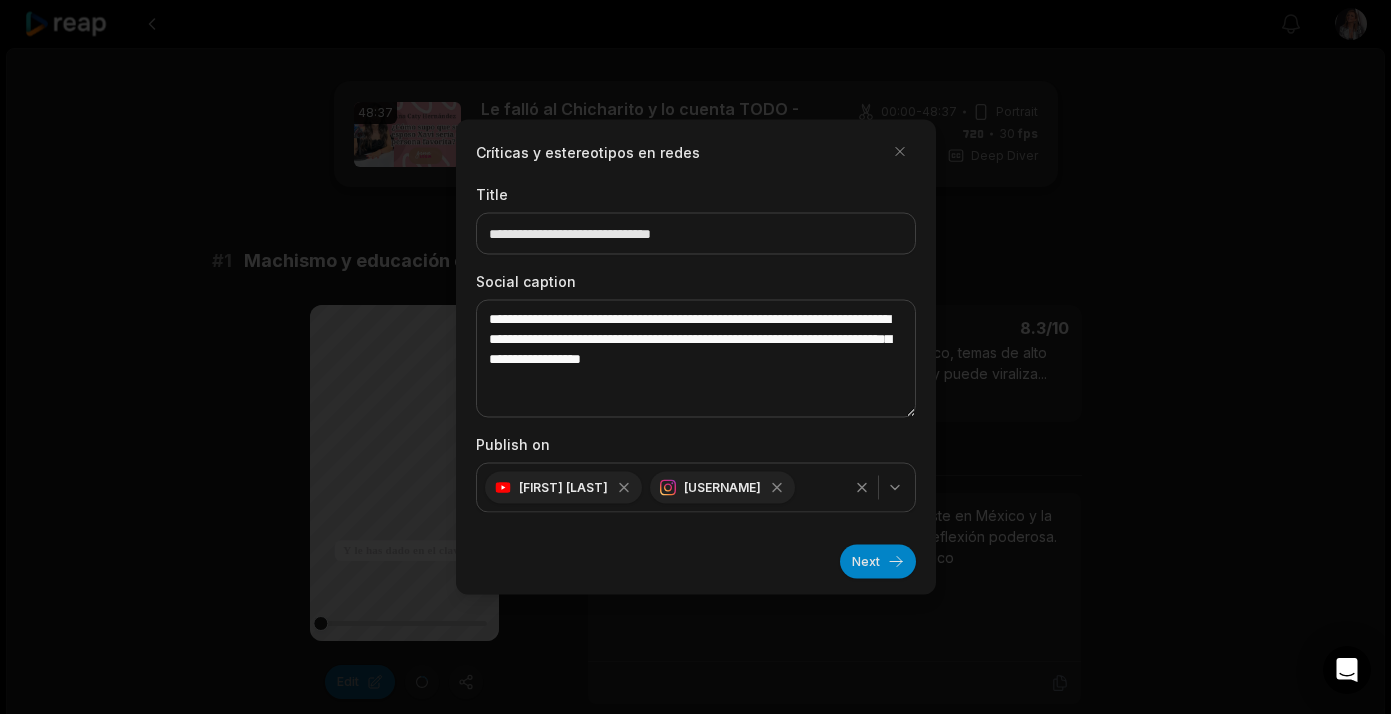 scroll, scrollTop: 1248, scrollLeft: 0, axis: vertical 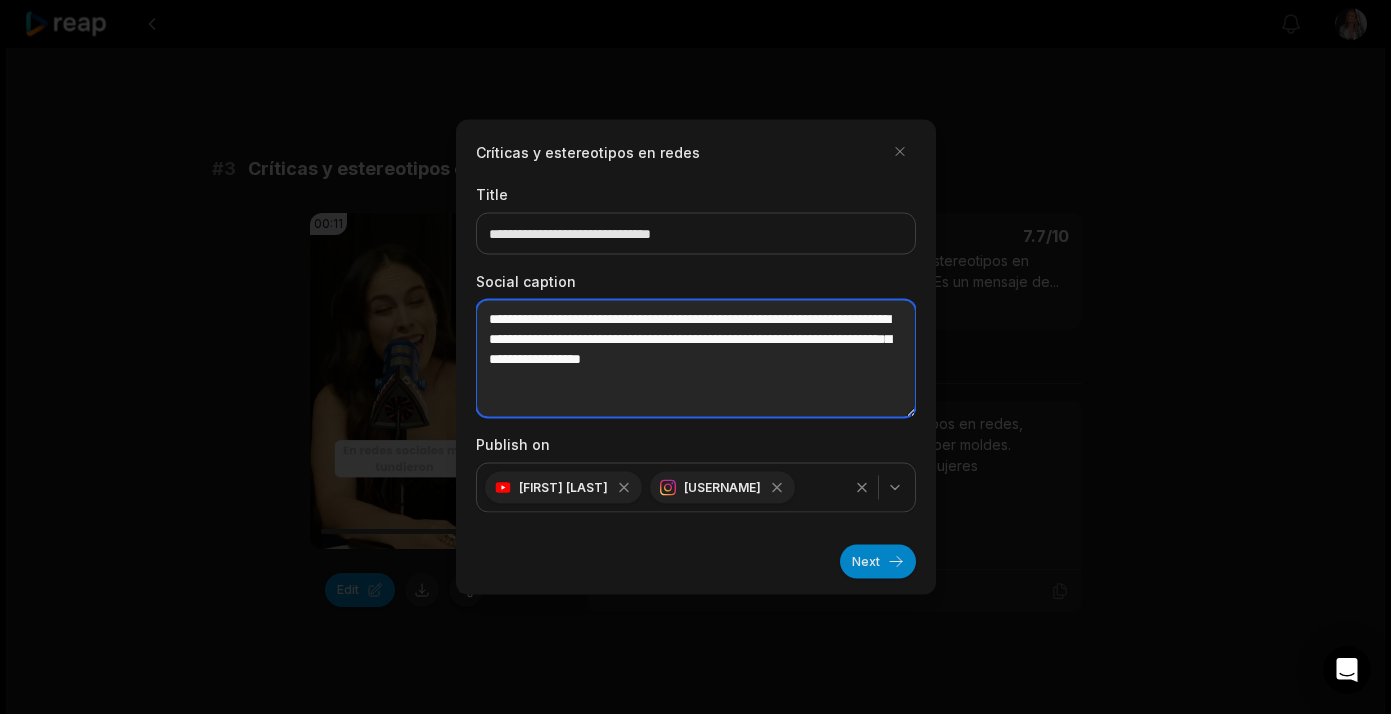 drag, startPoint x: 591, startPoint y: 324, endPoint x: 477, endPoint y: 317, distance: 114.21471 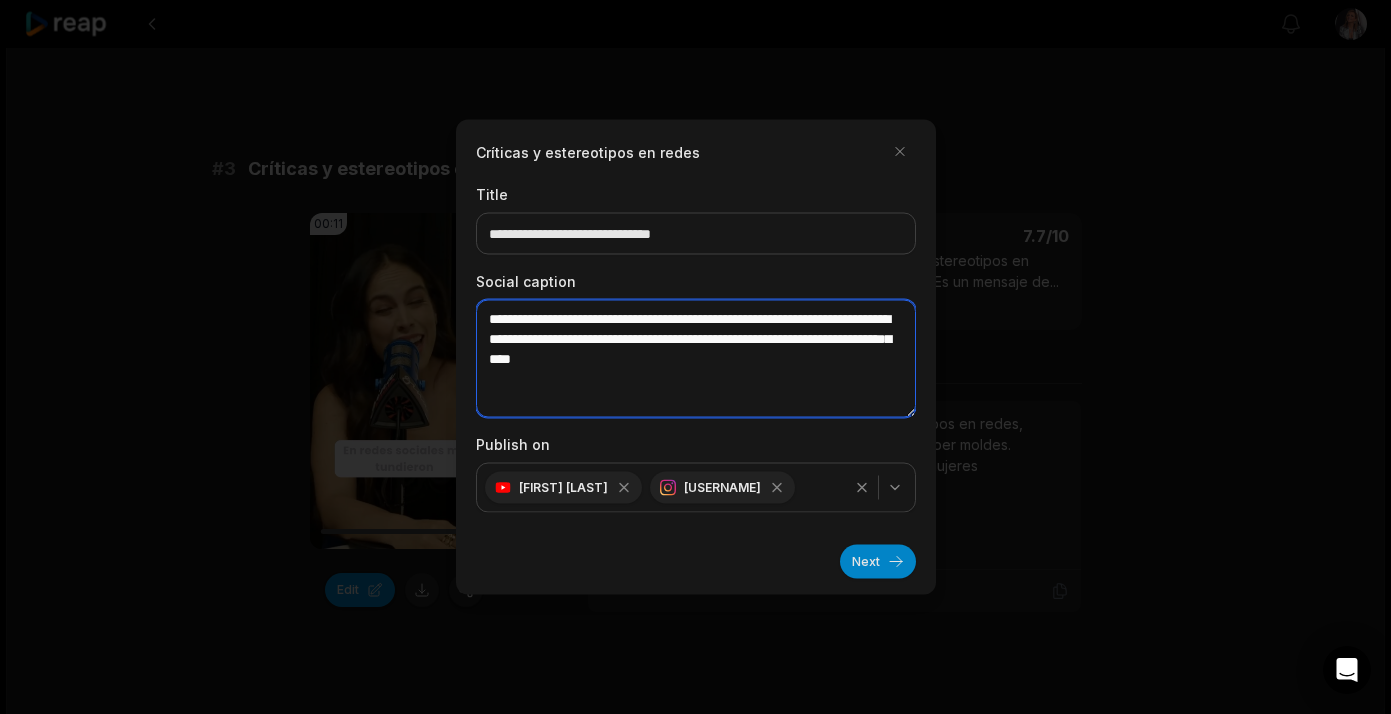 drag, startPoint x: 827, startPoint y: 338, endPoint x: 487, endPoint y: 296, distance: 342.5843 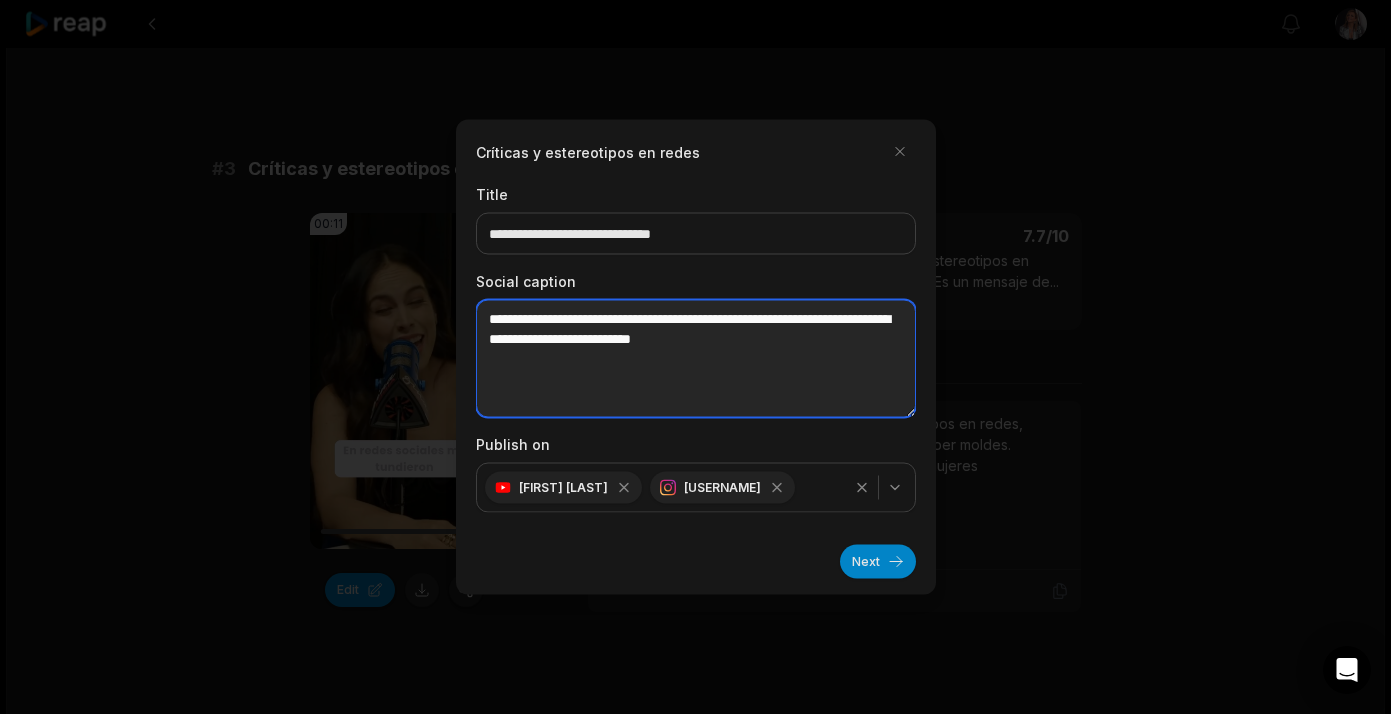 click on "**********" at bounding box center (696, 359) 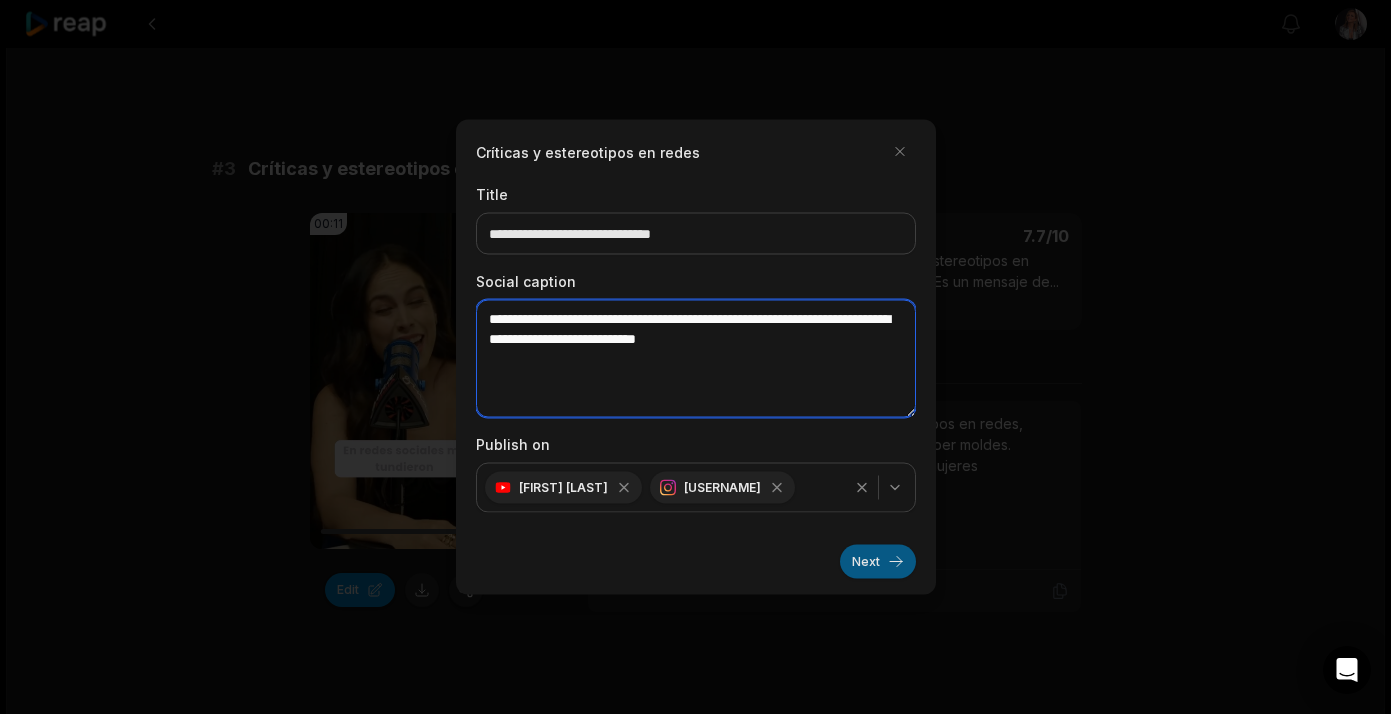 type on "**********" 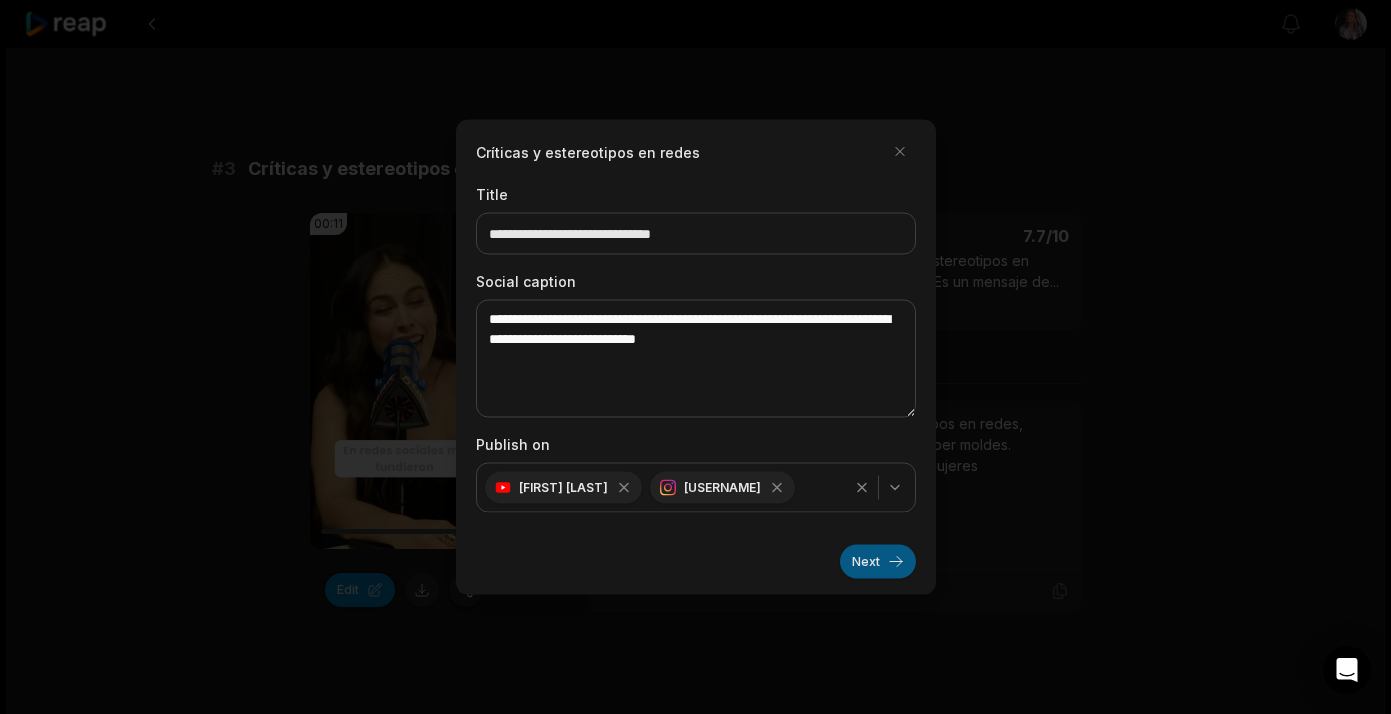 click on "Next" at bounding box center (878, 562) 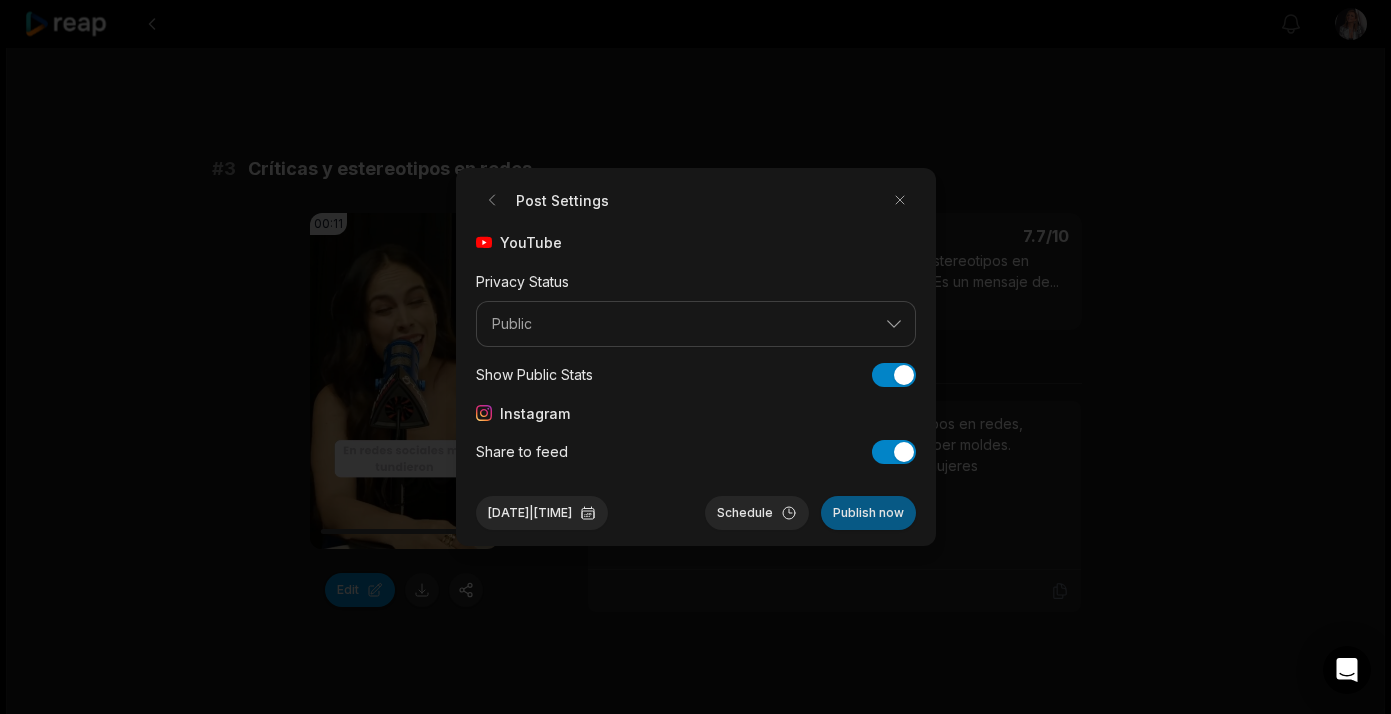 click on "Publish now" at bounding box center (868, 513) 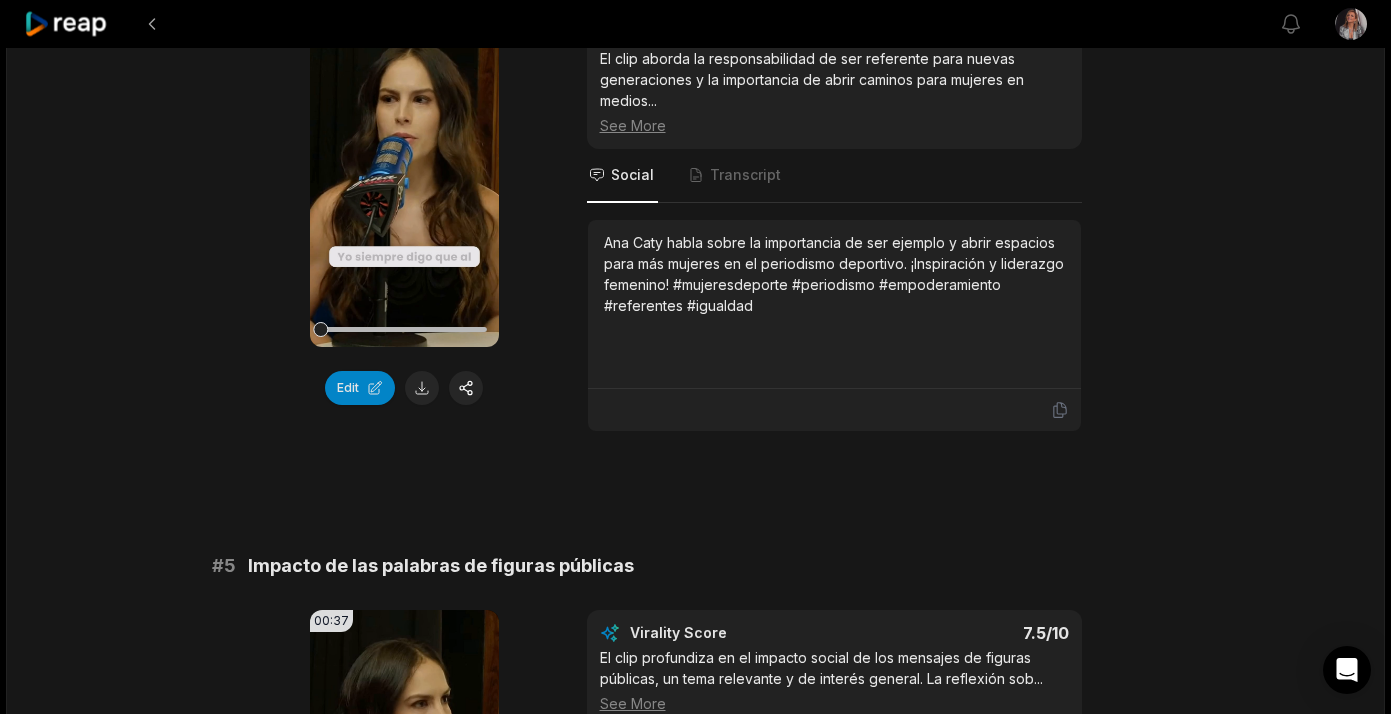 scroll, scrollTop: 2029, scrollLeft: 0, axis: vertical 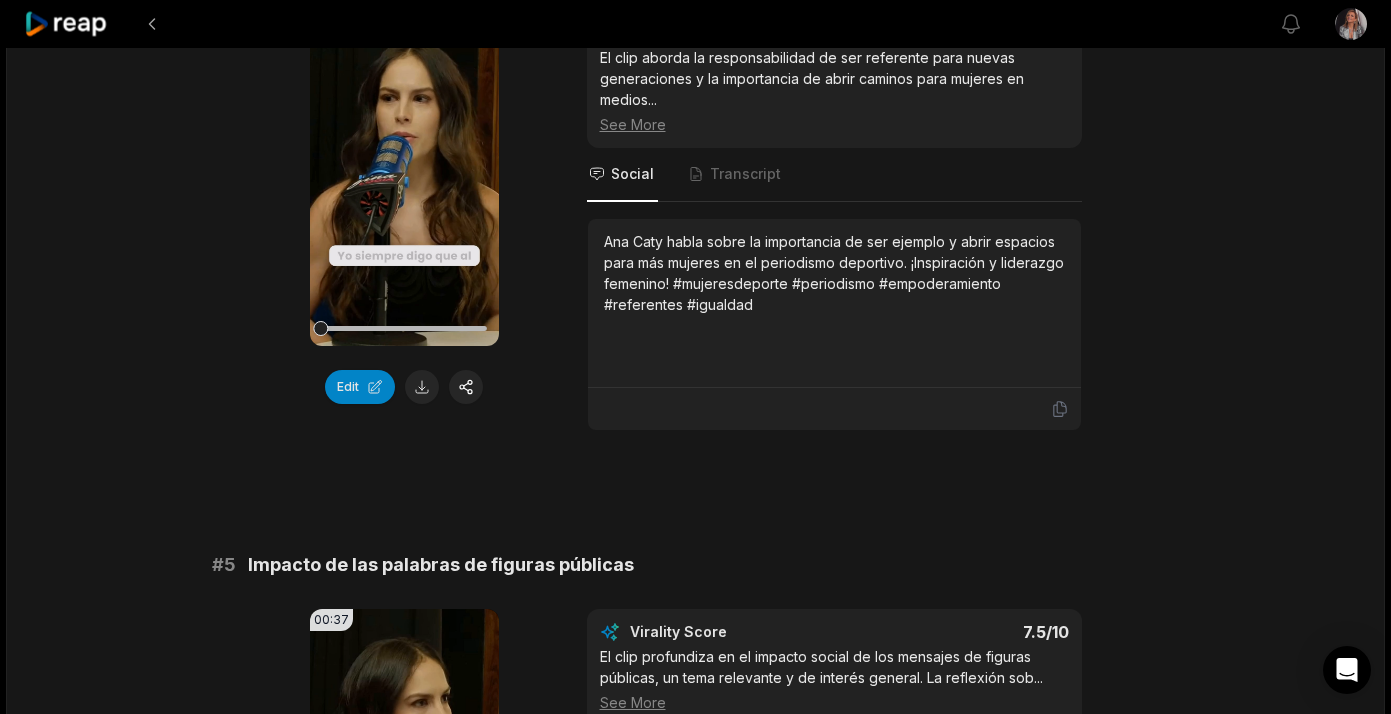 click on "# 1 Machismo y educación en México 00:20 Your browser does not support mp4 format. Edit Virality Score 8.3 /10 El clip aborda el machismo y la educación en México, temas de alto impacto social y debate. La reflexión es profunda y puede viraliza ...   See More Social Transcript Ana Caty y Gina discuten cómo el machismo persiste en México y la importancia de educar en equidad desde casa. Reflexión poderosa. #machismo #educacion #igualdad #genero #mexico # 2 El caso Chicharito y redes sociales Your browser does not support mp4 format. desarrollar   tu   marca personal, para   crecer   y,   o   sea, meter   goles   en diferentes sentidos,   ¿no? Las   redes   sociales   son tan   importantes Pero,   ¿qué responsabilidad tiene   uno   como   ser humano de   usarlas   de   verdad con la   cabeza? Y   el   chicharito   se   le fueron   las   patas   ahí ¿Qué   pasó? ¿Qué   has   escuchado de colegas,   de compañeros, de   mismos presentadores? Edit Virality Score" at bounding box center [696, 1090] 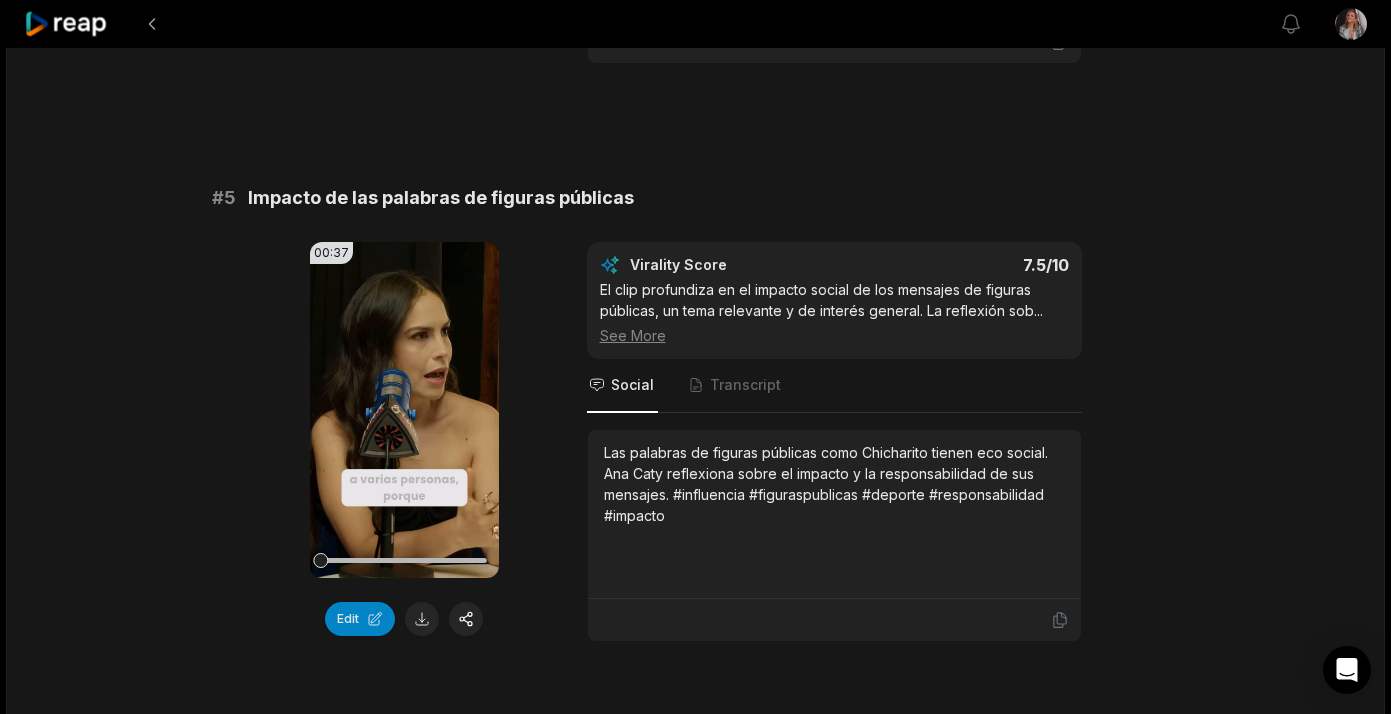 scroll, scrollTop: 2400, scrollLeft: 0, axis: vertical 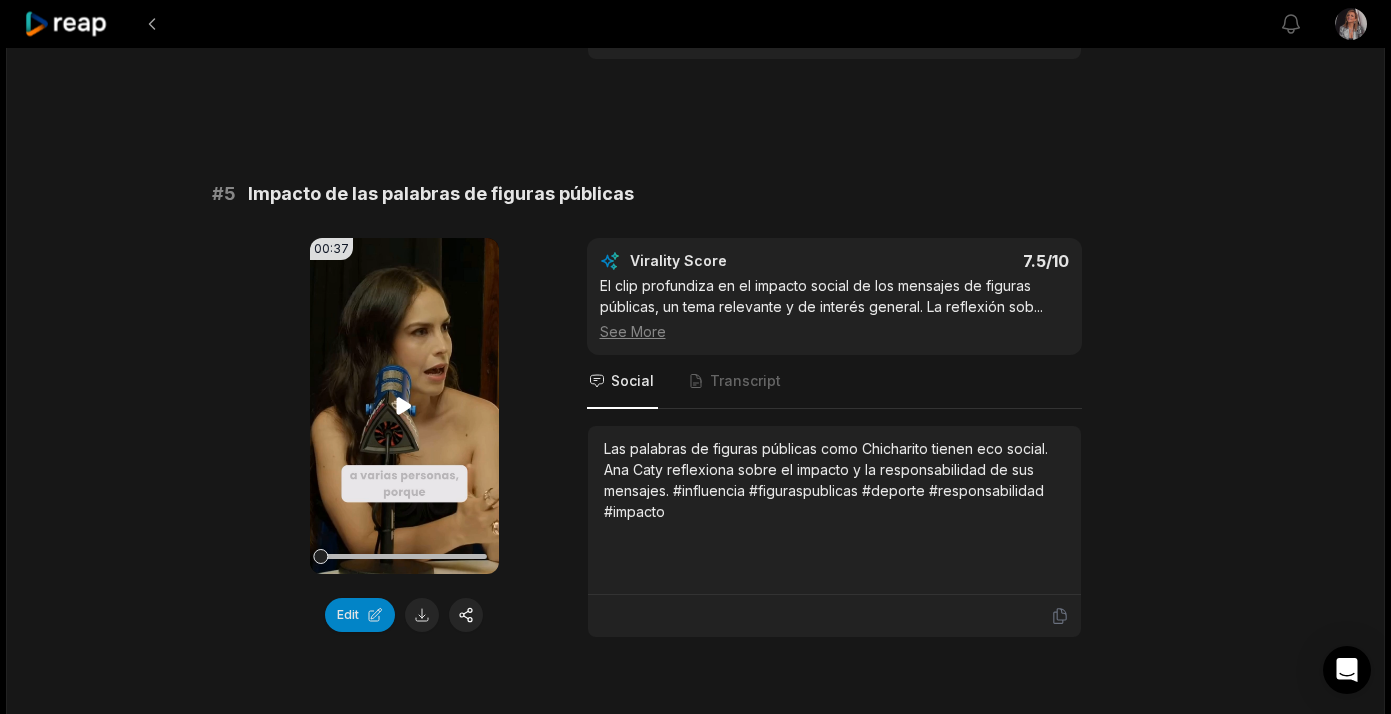 click 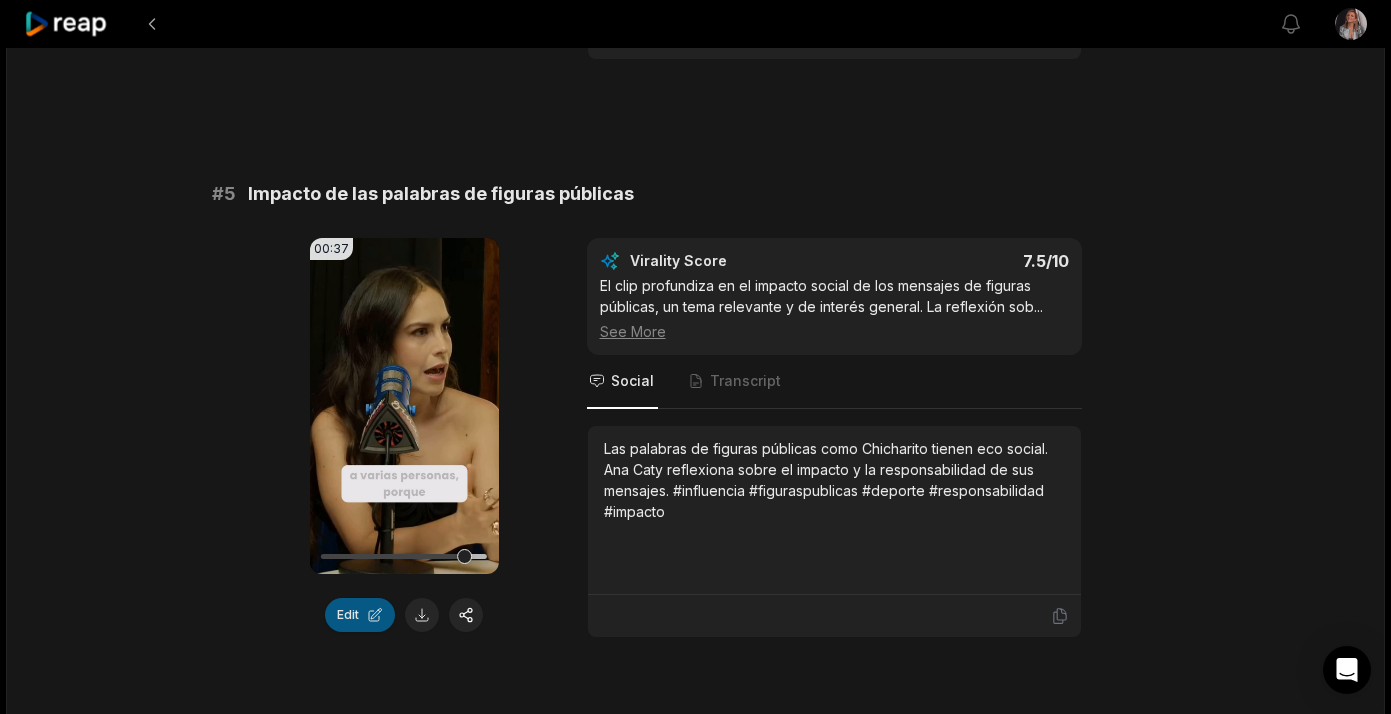 click on "Edit" at bounding box center (360, 615) 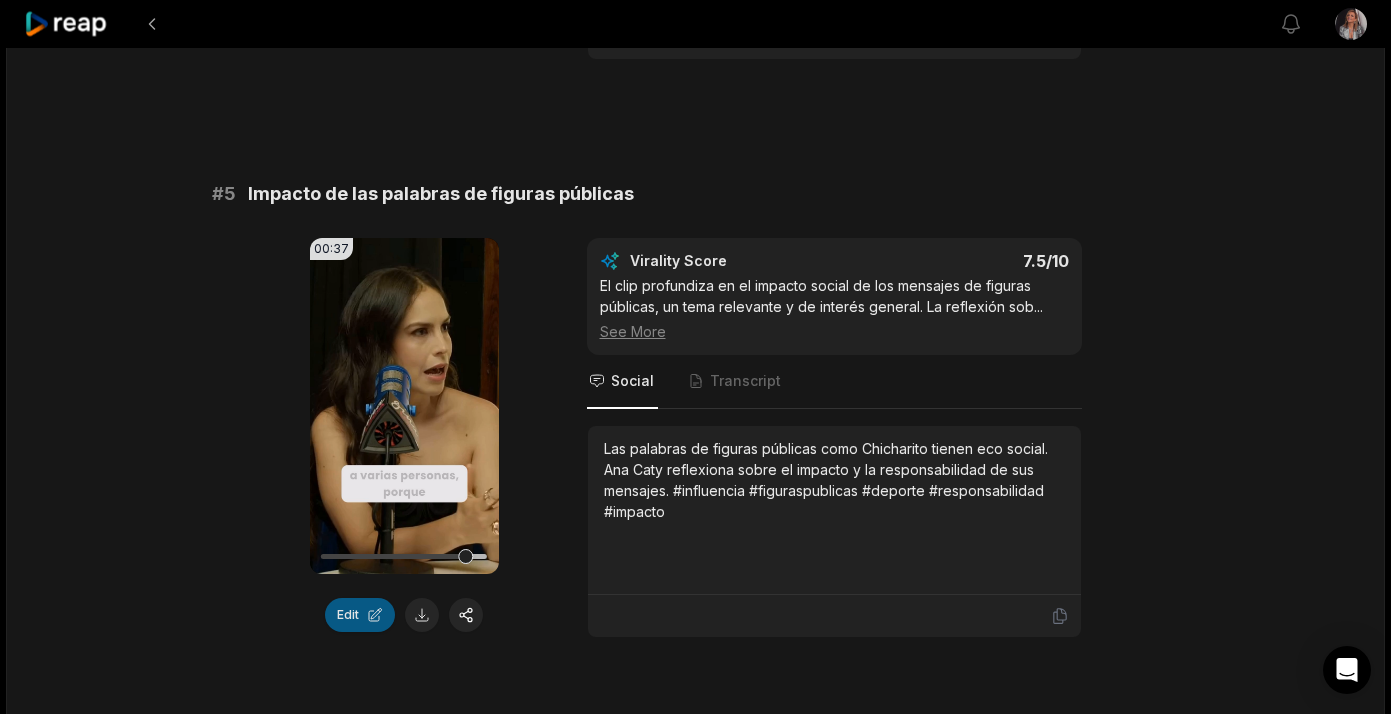 scroll, scrollTop: 0, scrollLeft: 0, axis: both 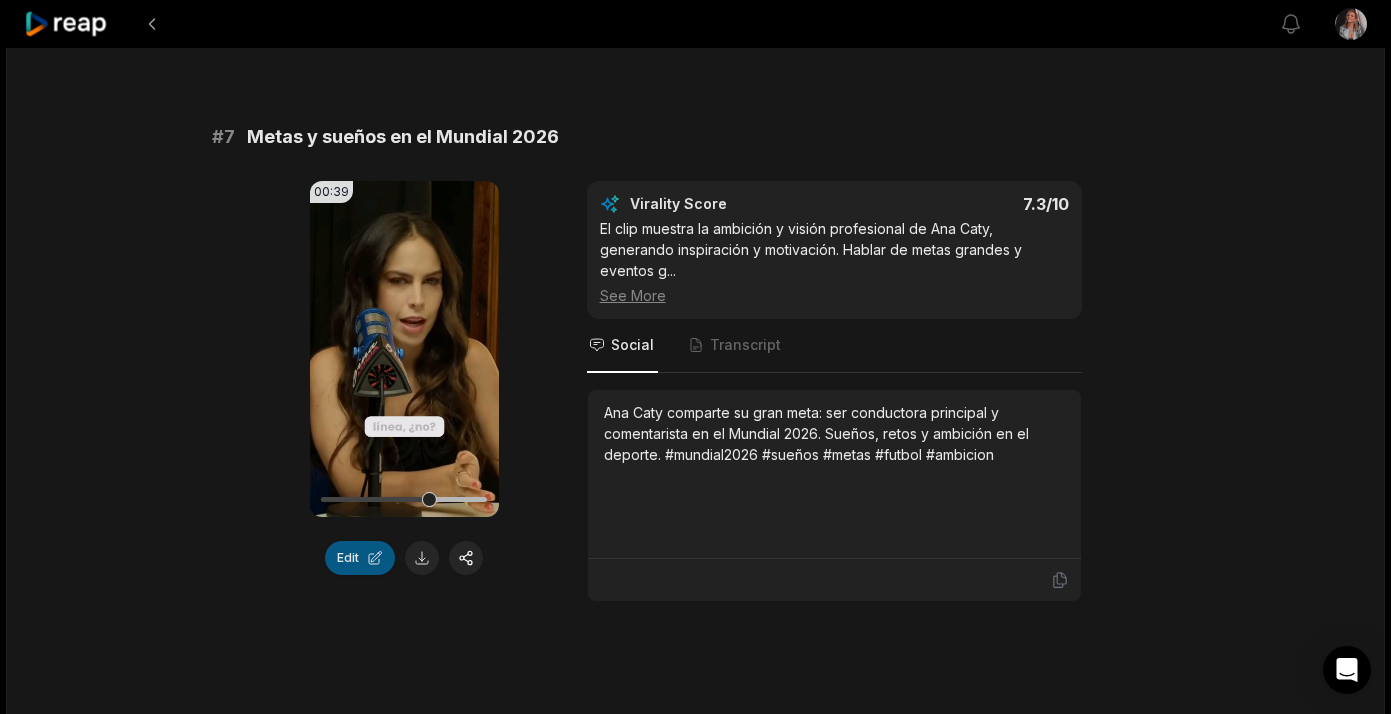 click on "Edit" at bounding box center [360, 558] 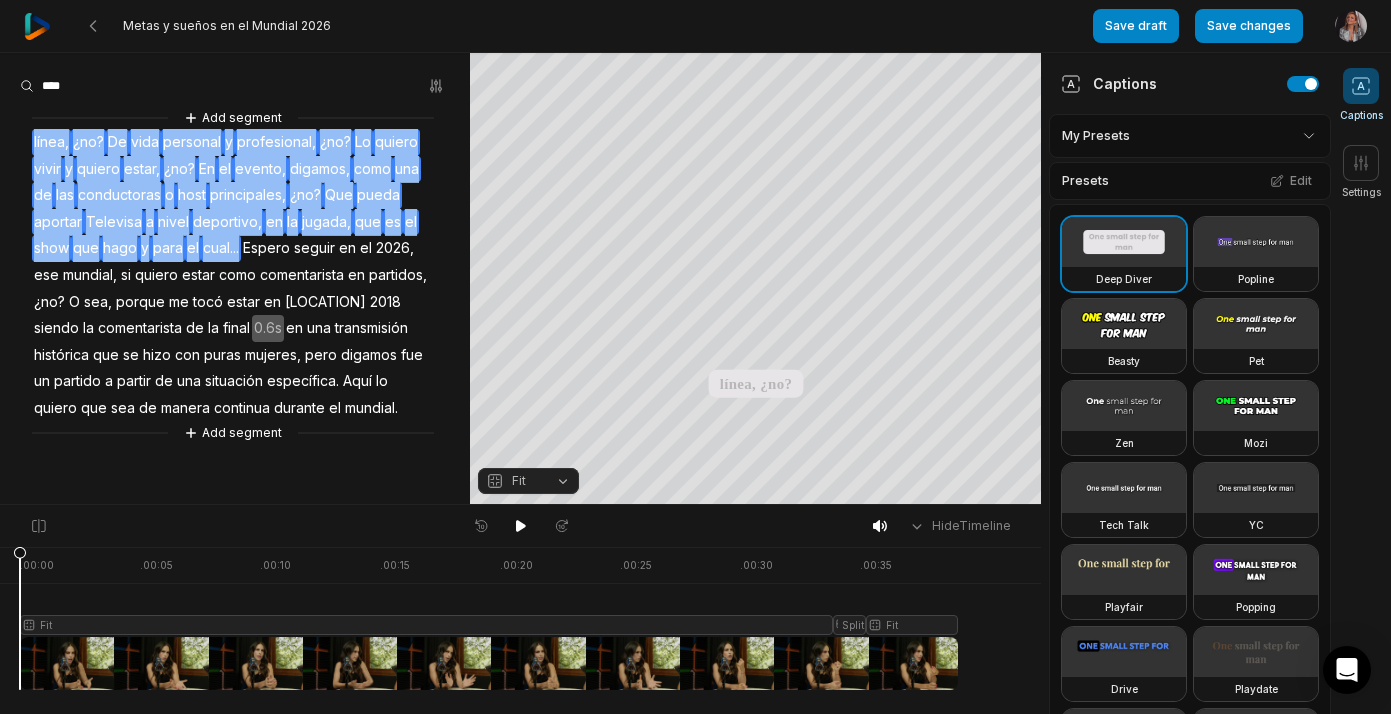 drag, startPoint x: 238, startPoint y: 249, endPoint x: 13, endPoint y: 133, distance: 253.14226 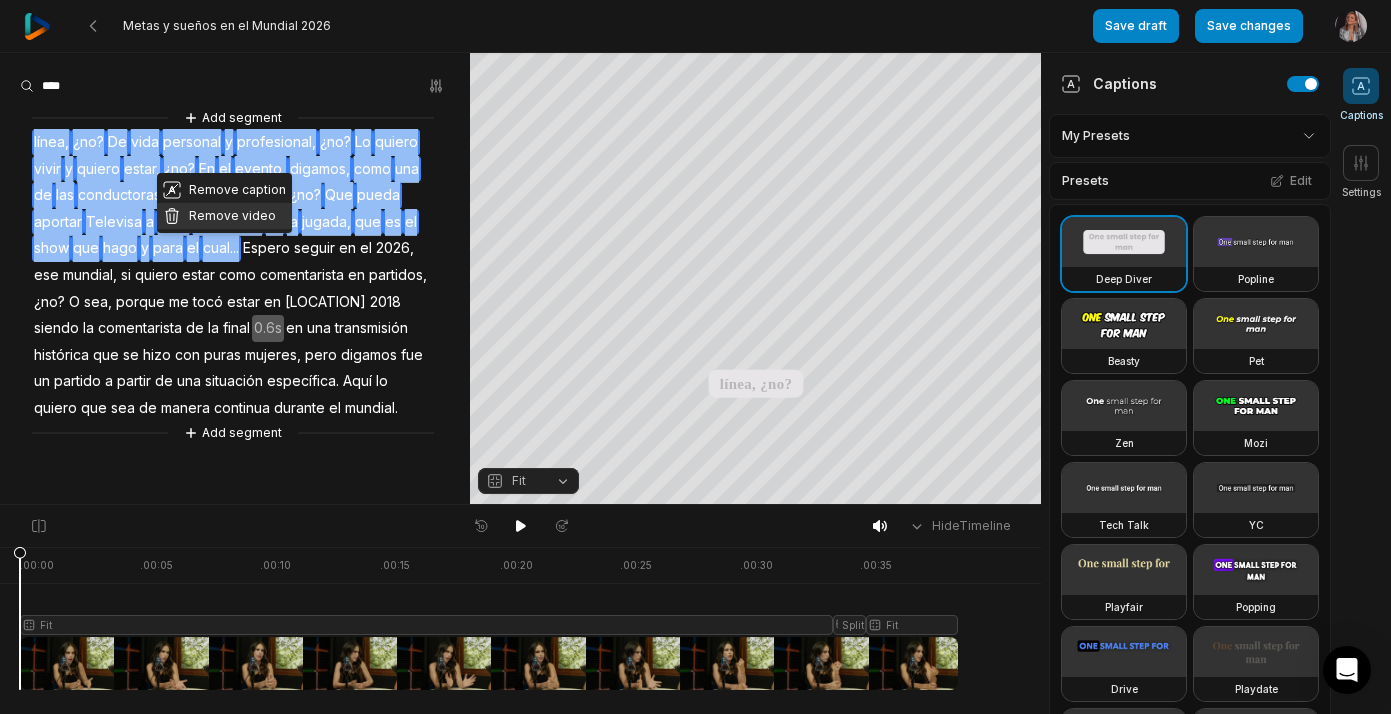 click on "Remove video" at bounding box center (224, 216) 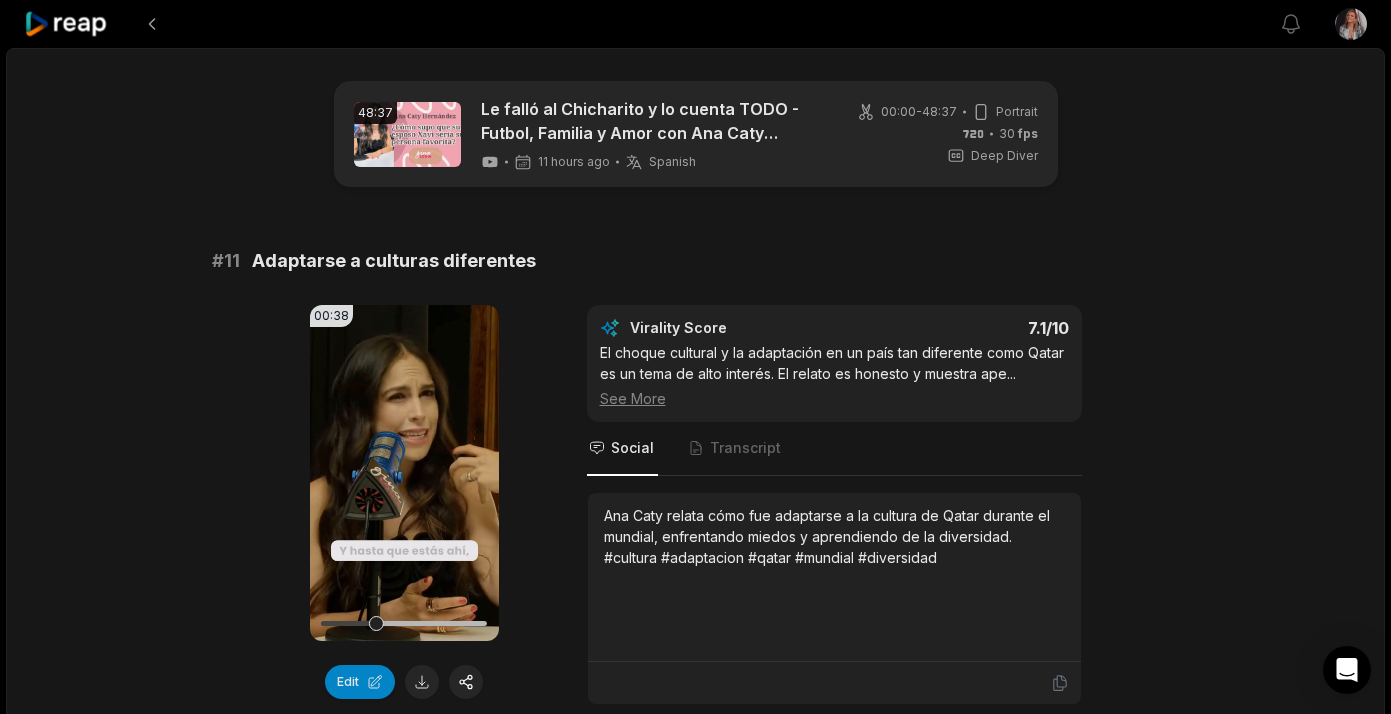 scroll, scrollTop: 178, scrollLeft: 0, axis: vertical 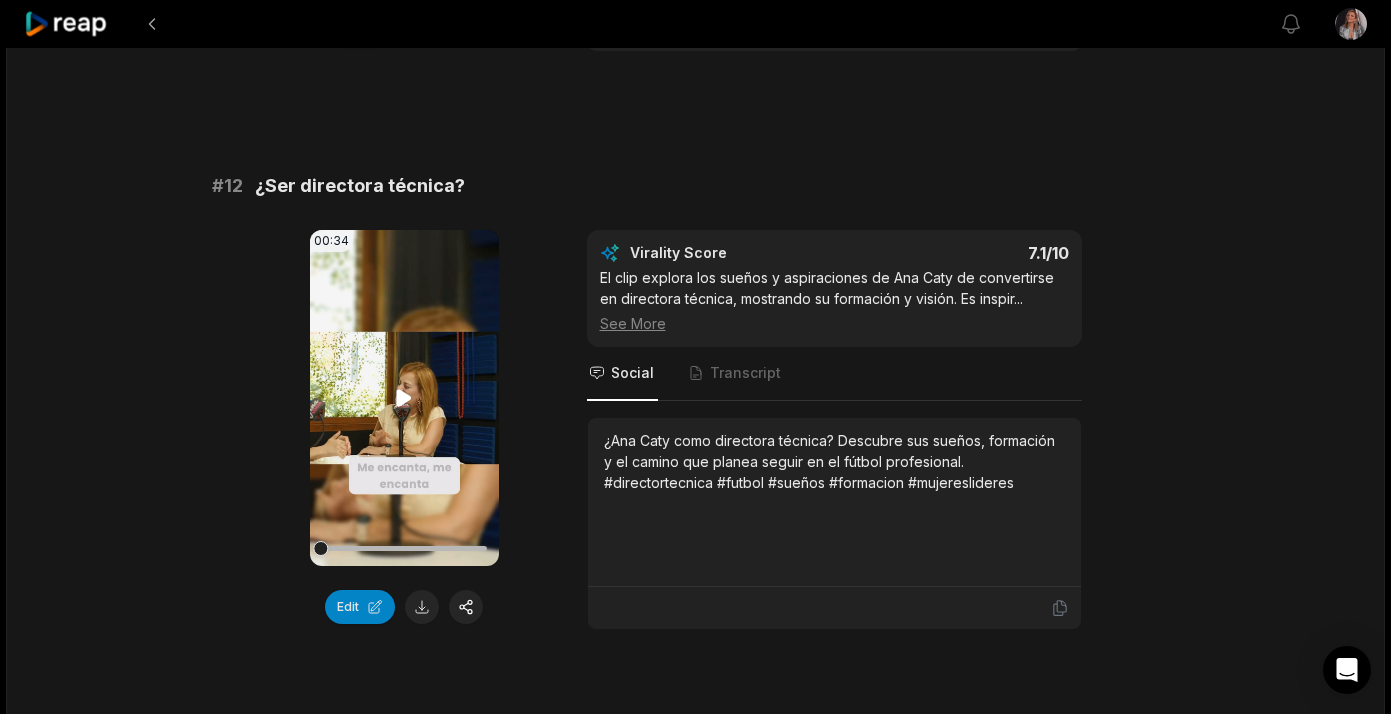 click 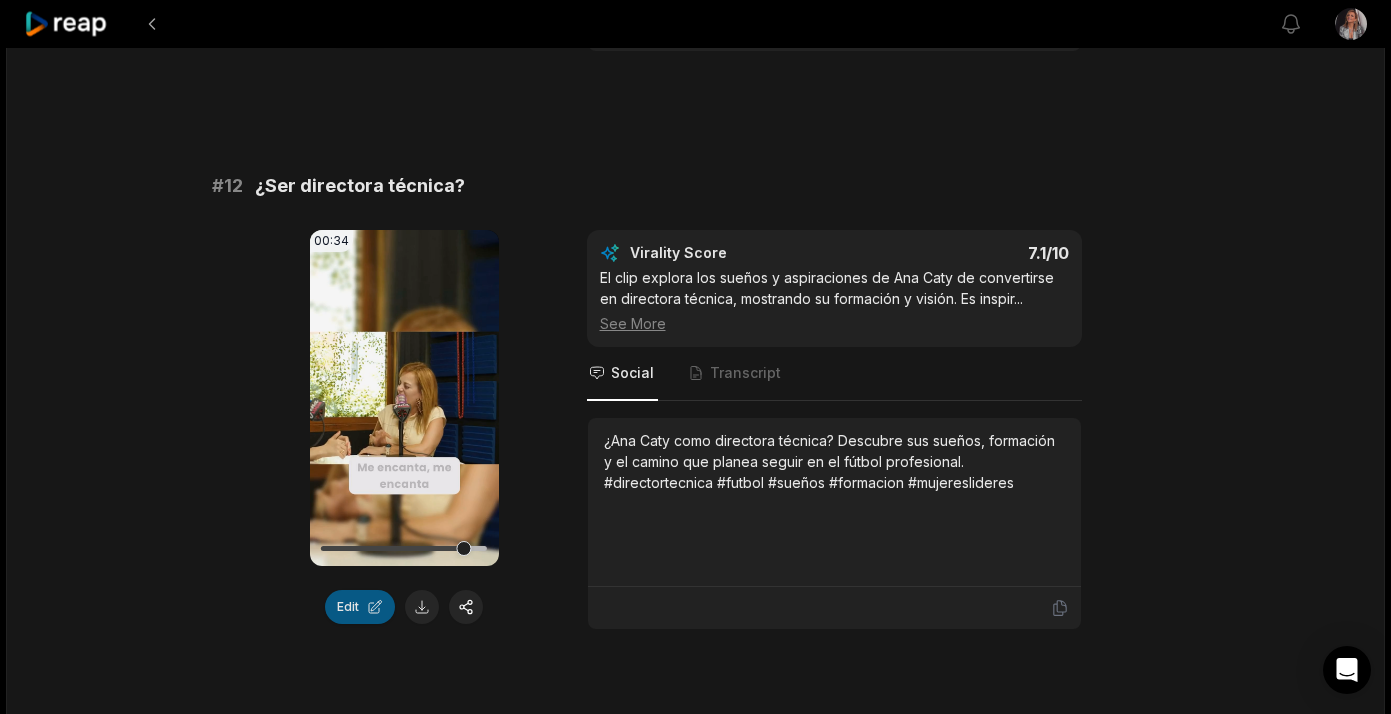click on "Edit" at bounding box center [360, 607] 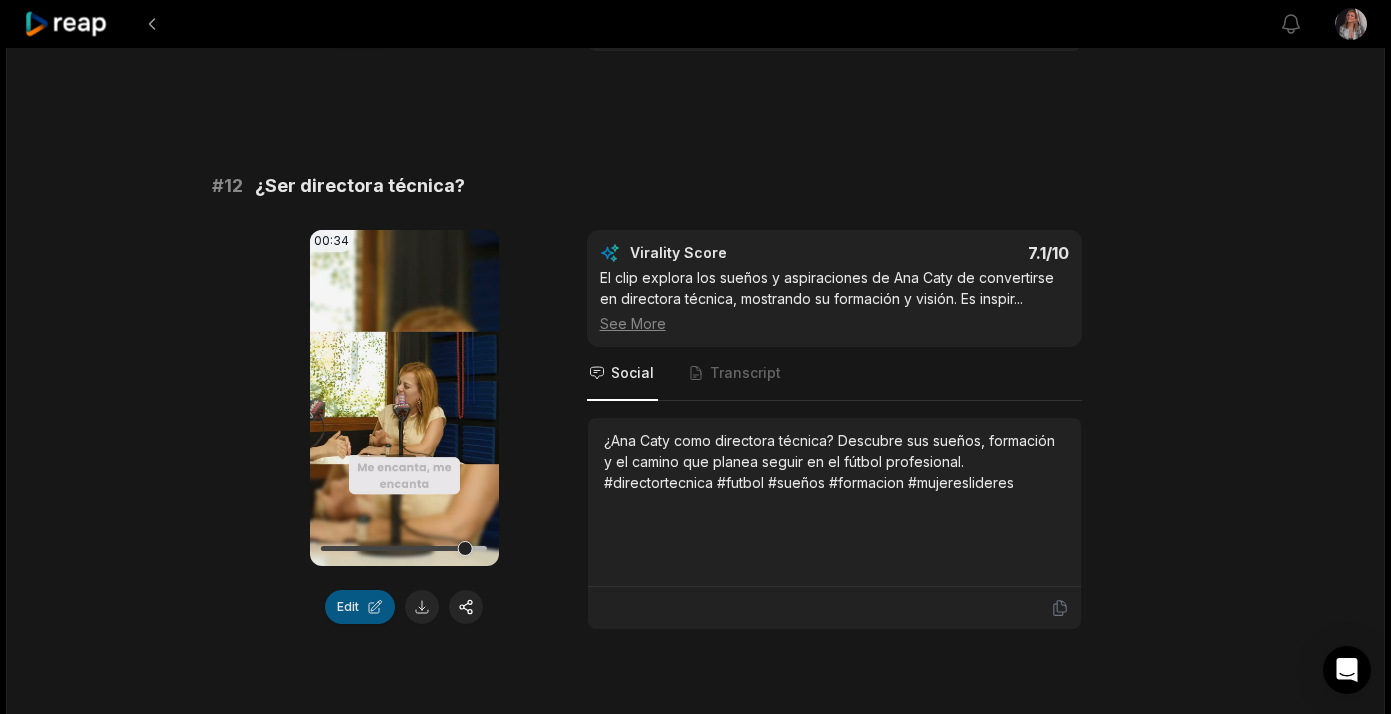 scroll, scrollTop: 0, scrollLeft: 0, axis: both 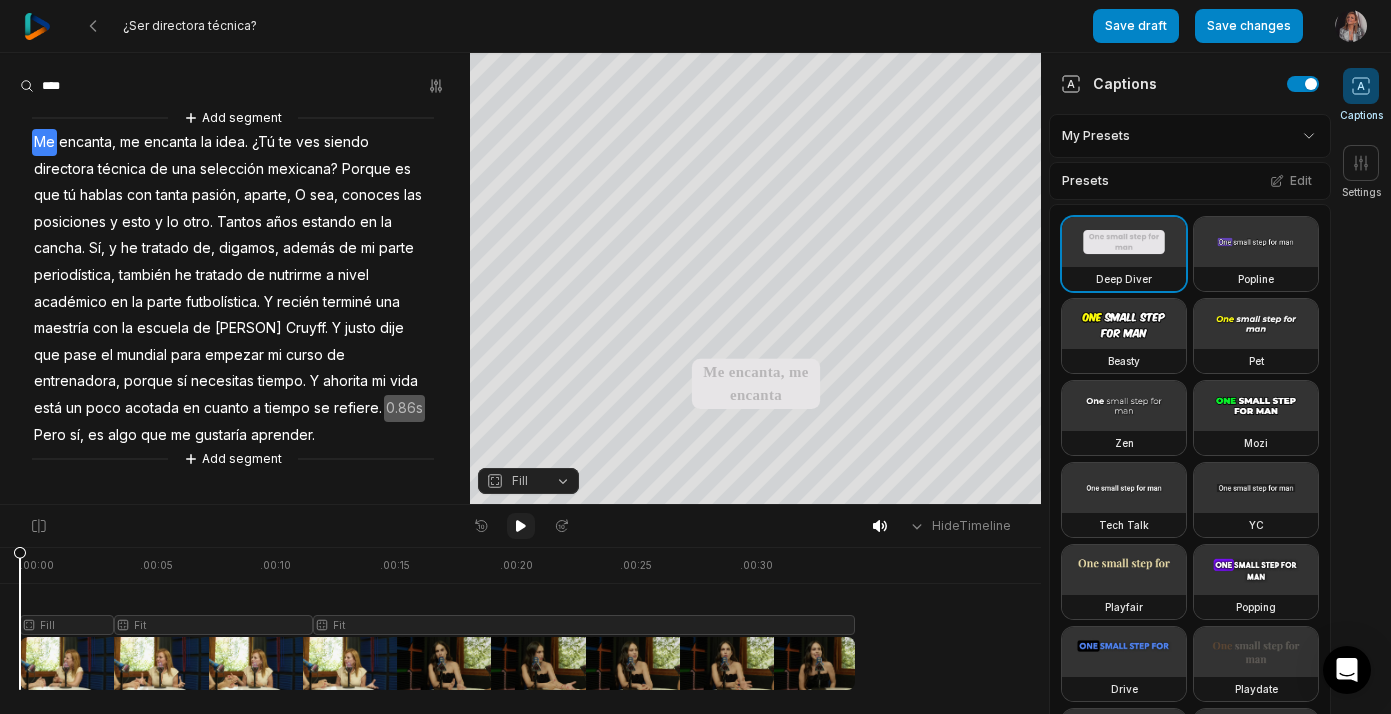 click 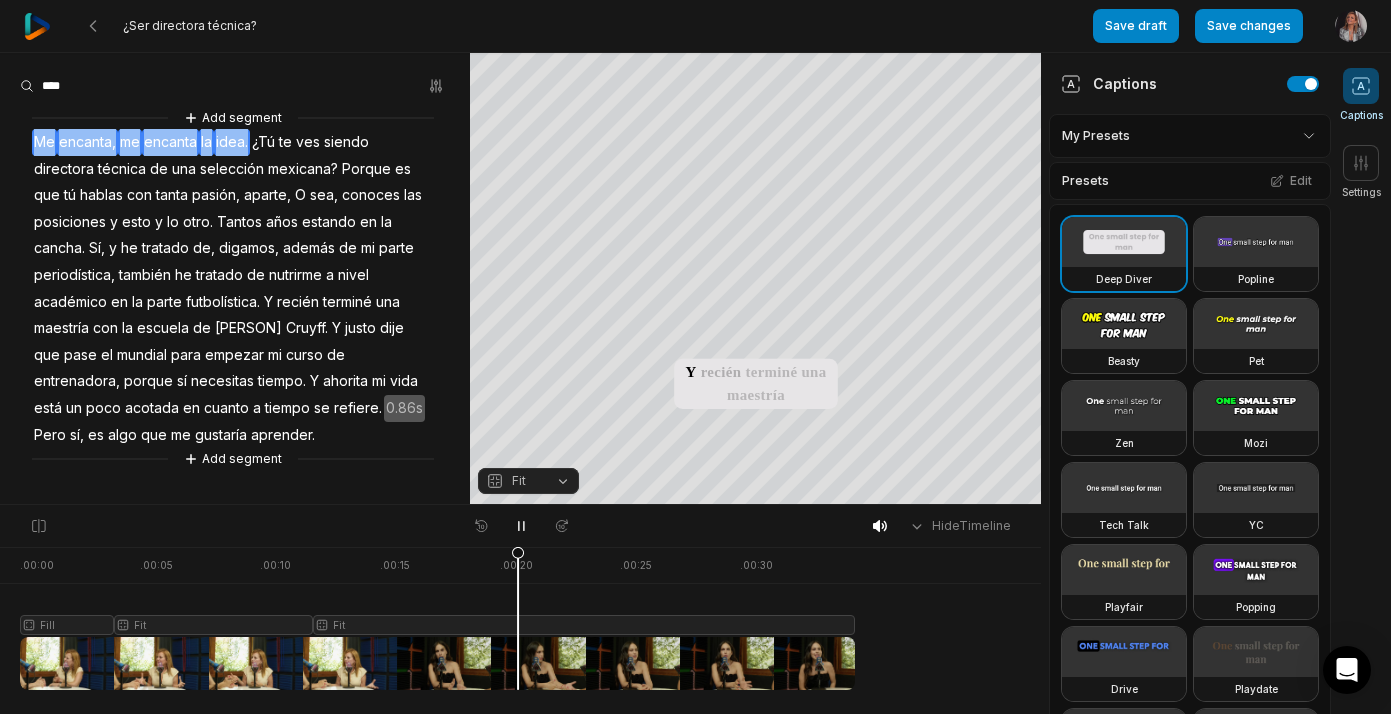 drag, startPoint x: 249, startPoint y: 141, endPoint x: 36, endPoint y: 134, distance: 213.11499 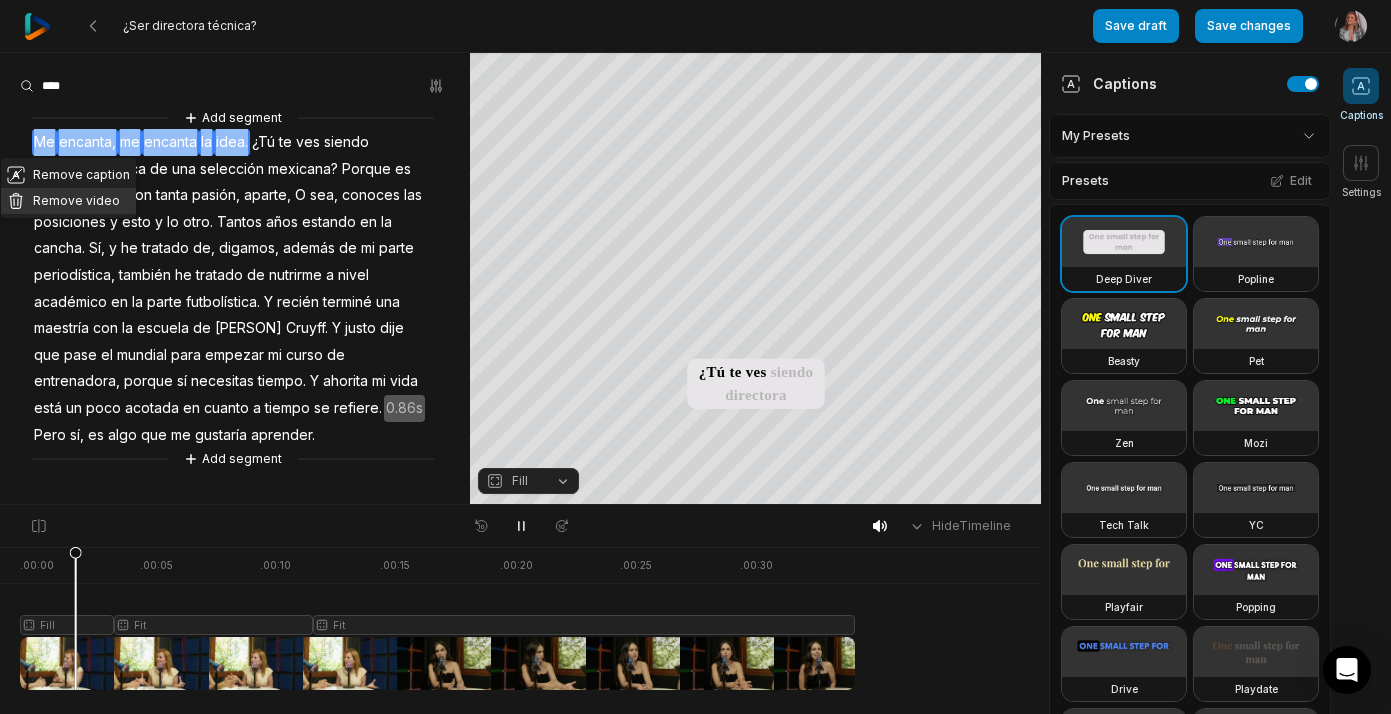 click on "Remove video" at bounding box center [68, 201] 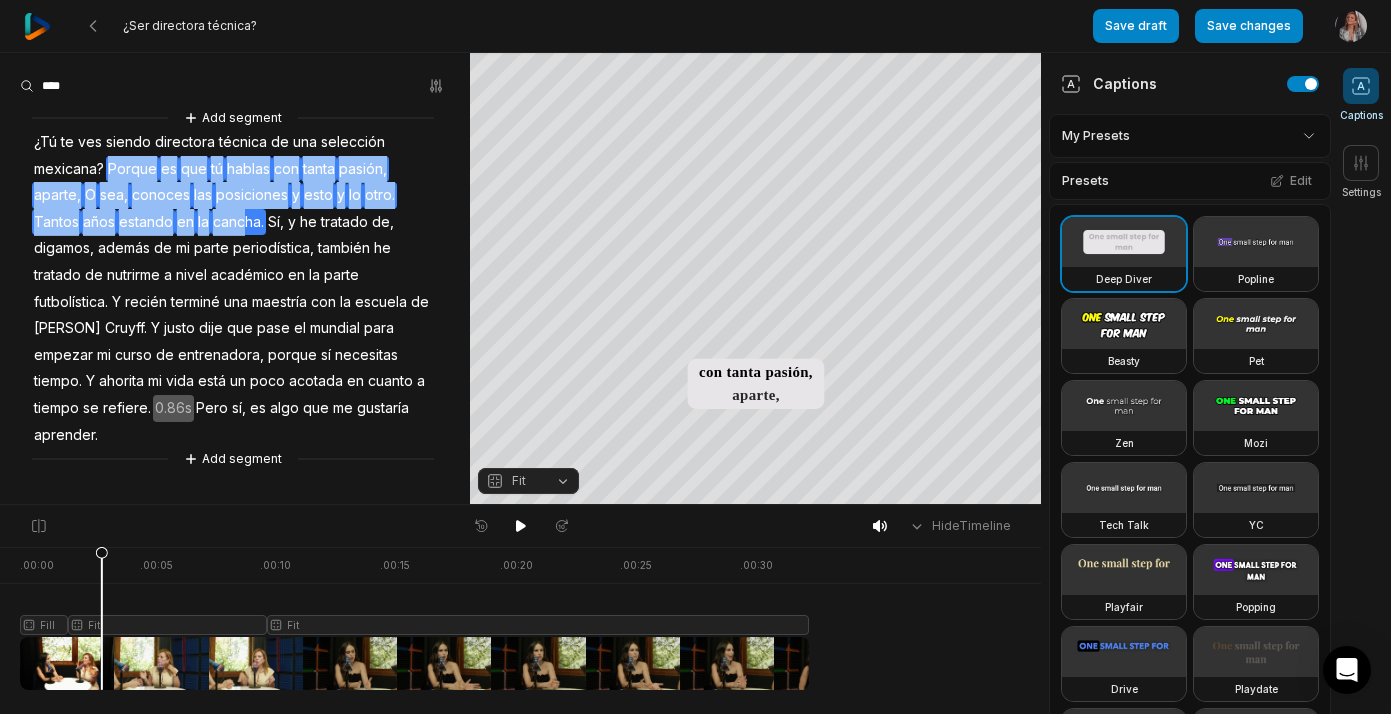 drag, startPoint x: 112, startPoint y: 170, endPoint x: 247, endPoint y: 227, distance: 146.5401 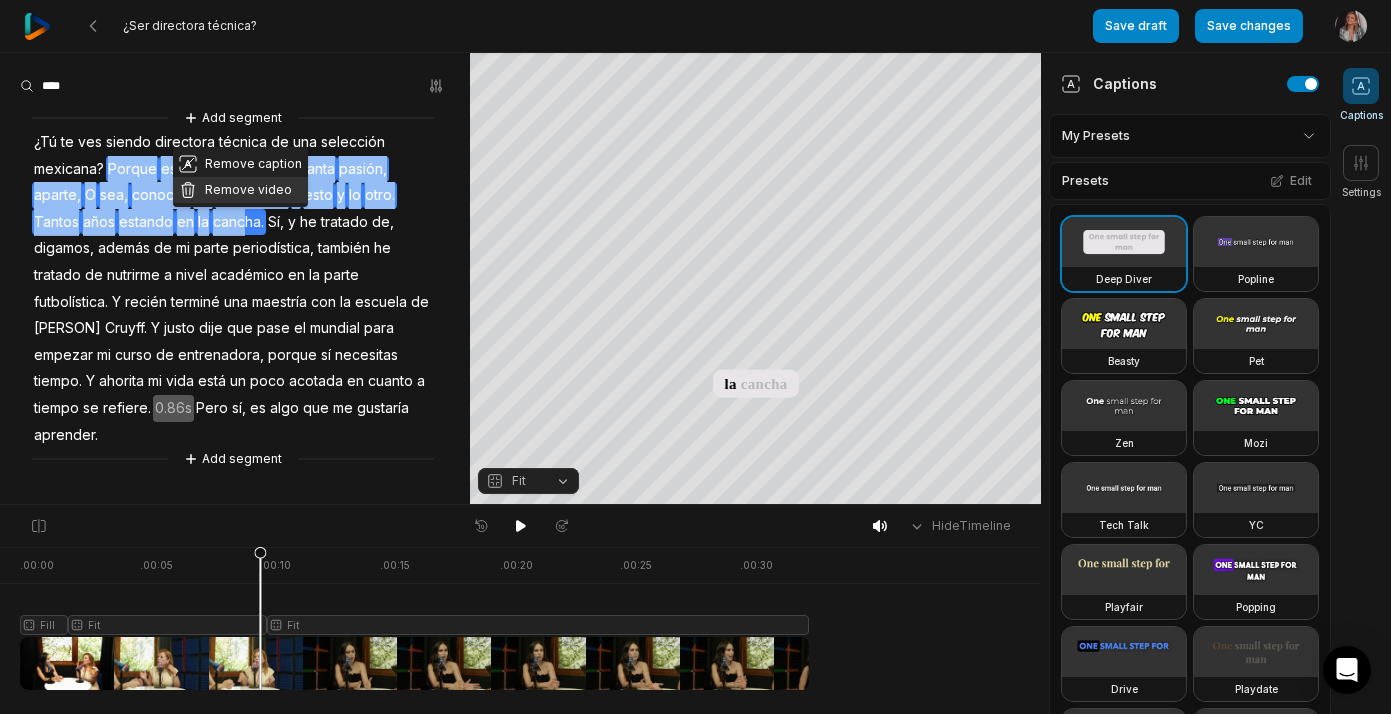 click on "Remove video" at bounding box center (240, 190) 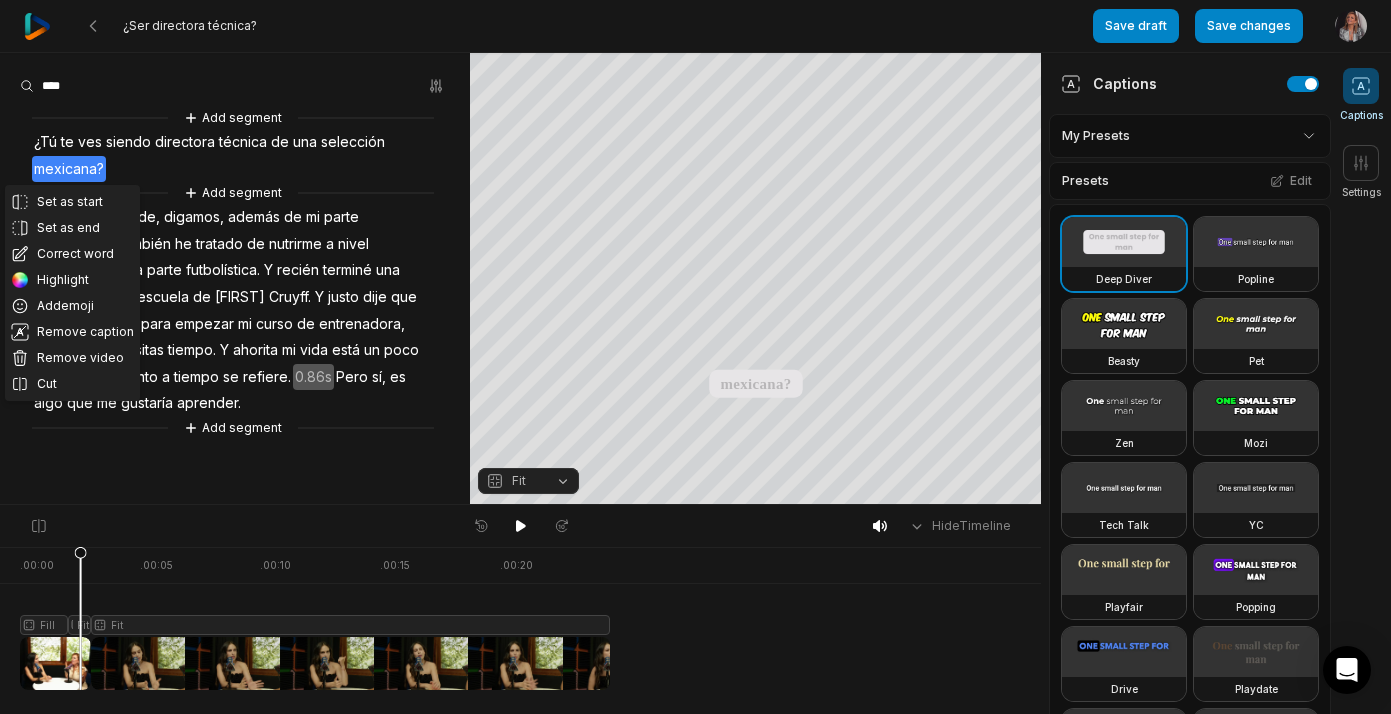 scroll, scrollTop: 0, scrollLeft: 0, axis: both 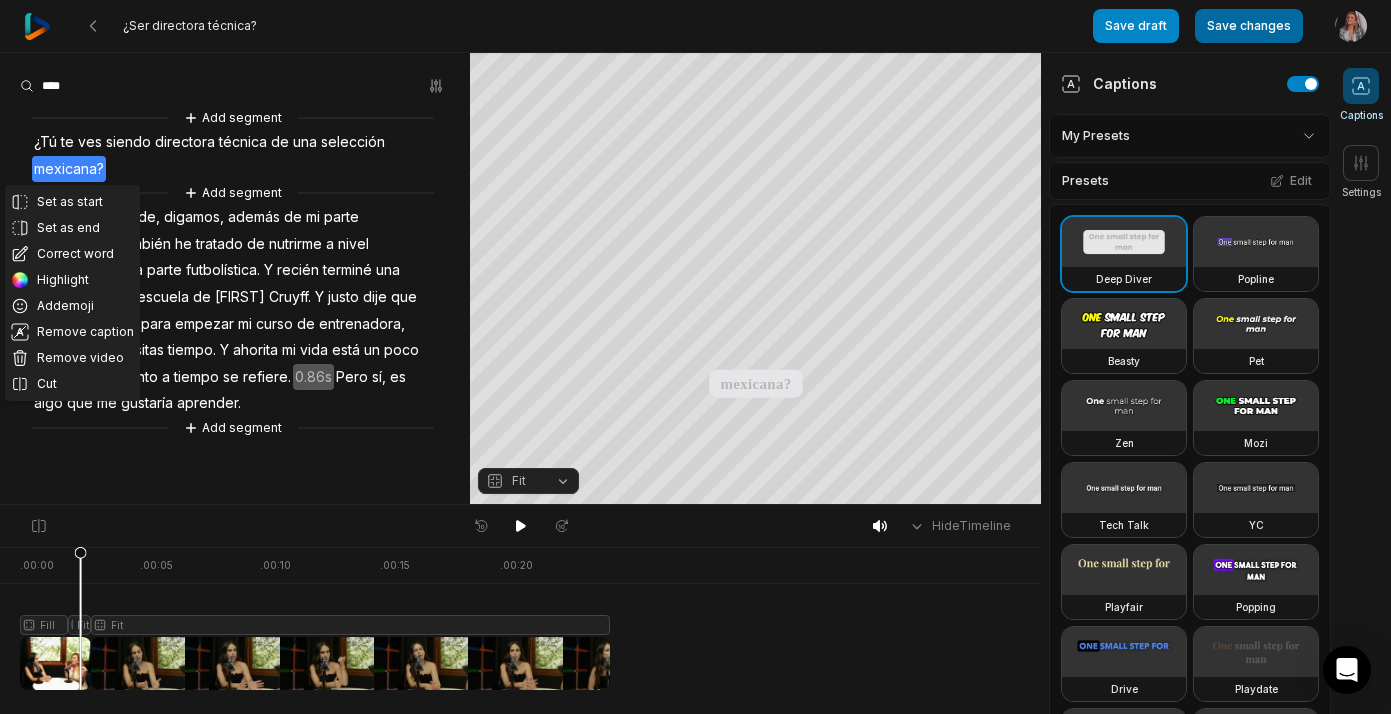 click on "Save changes" at bounding box center [1249, 26] 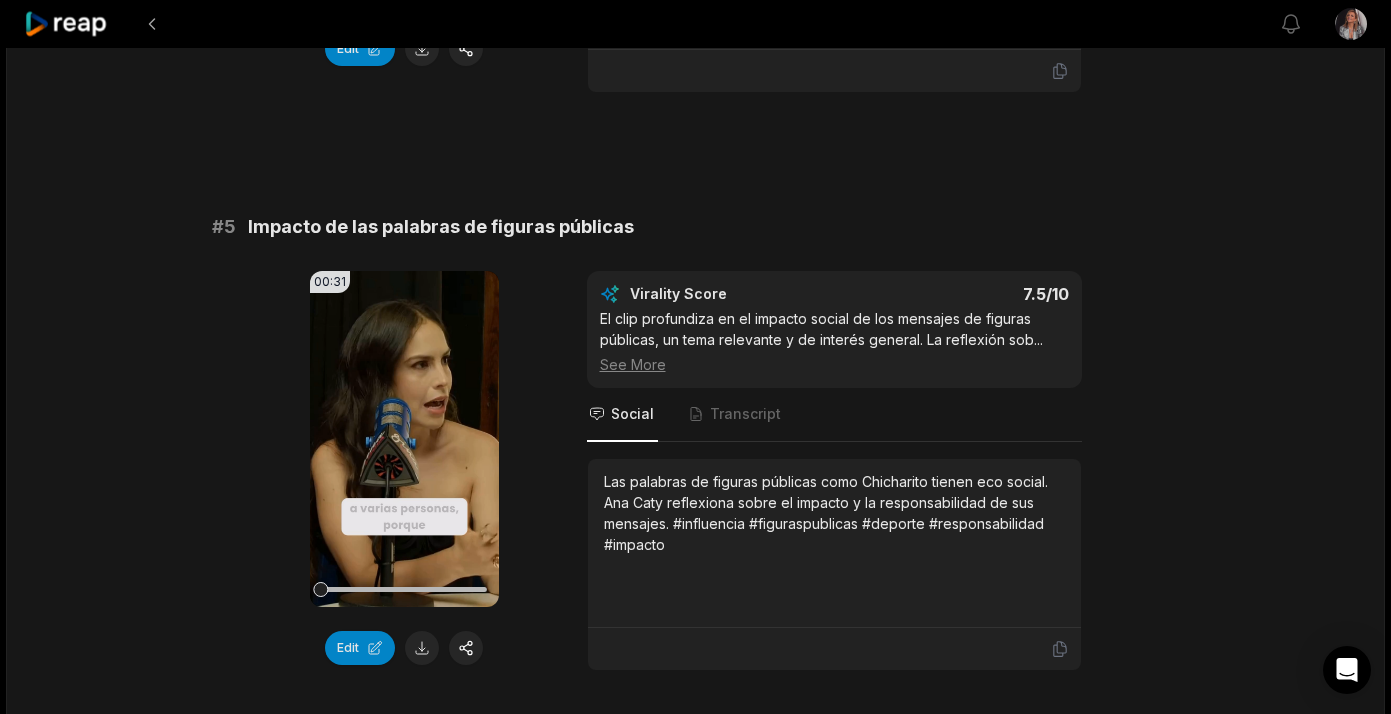 scroll, scrollTop: 2400, scrollLeft: 0, axis: vertical 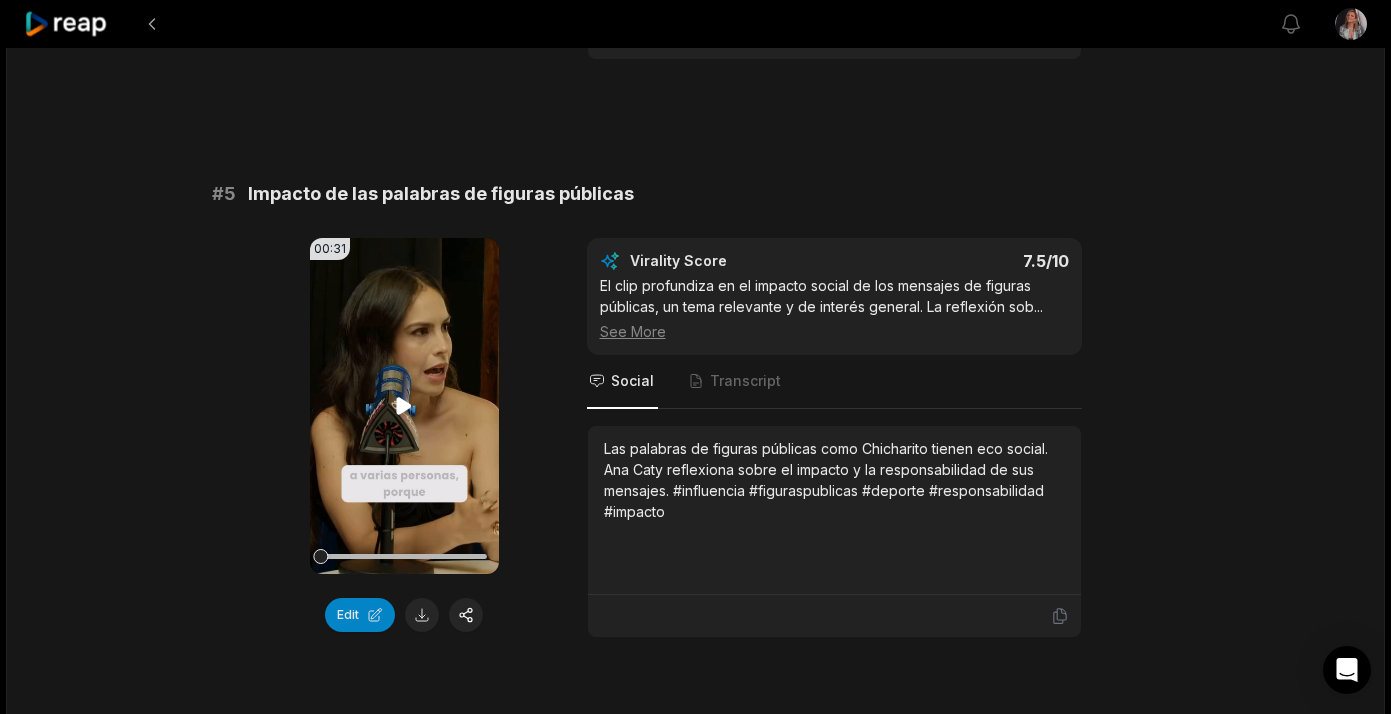 click 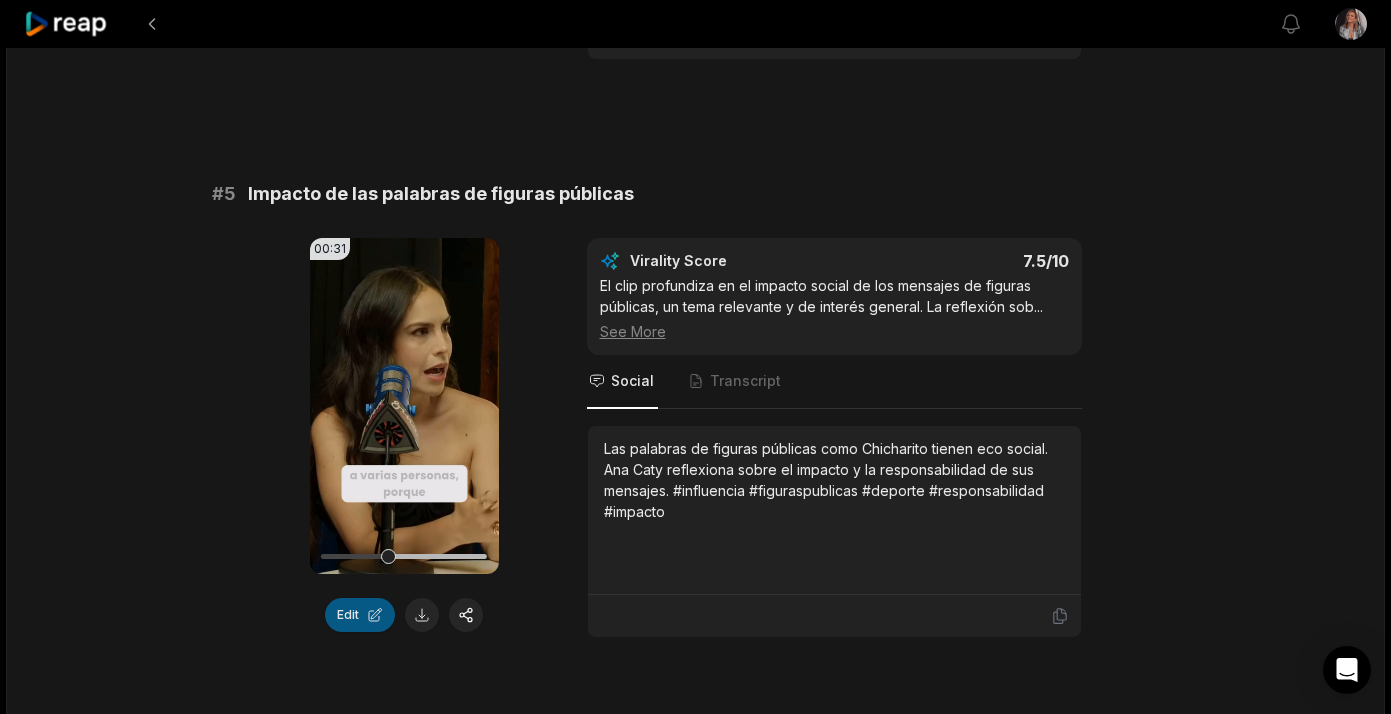 click on "Edit" at bounding box center (360, 615) 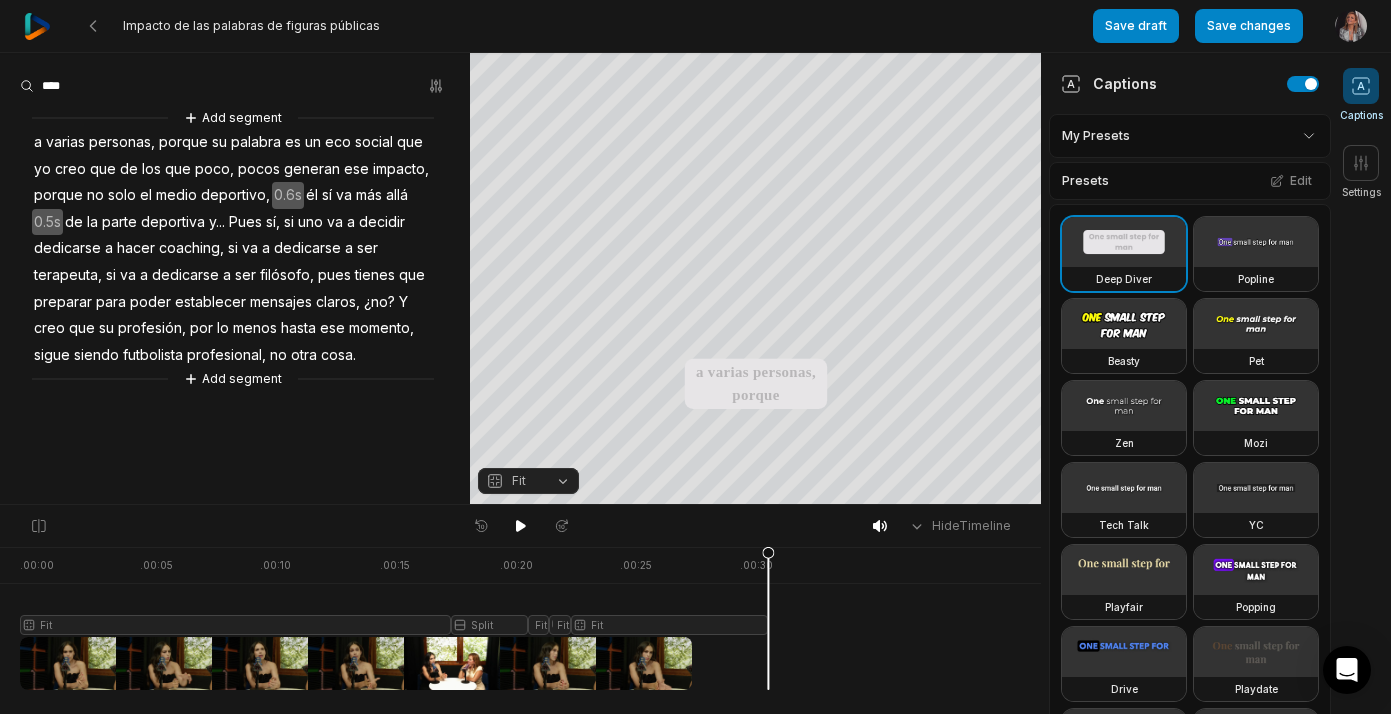 click on "Add segment" at bounding box center (233, 118) 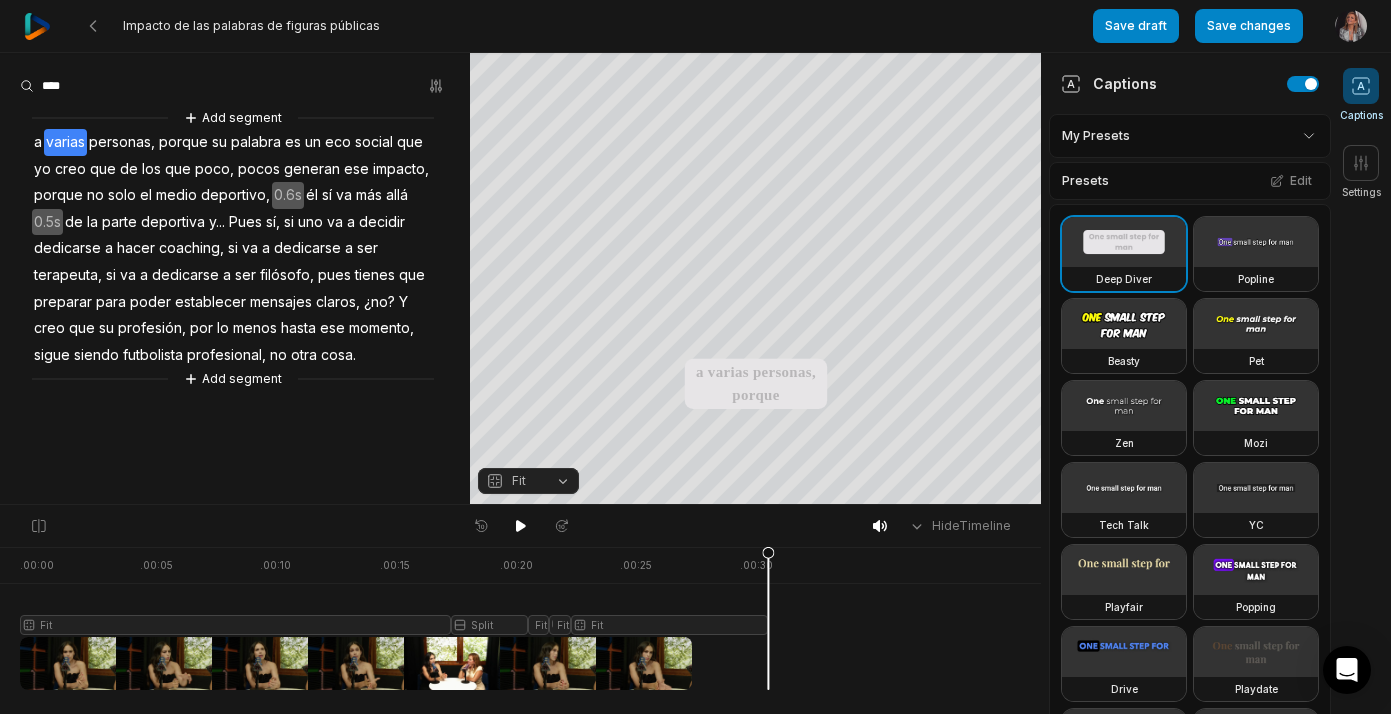 click on "varias" at bounding box center [65, 142] 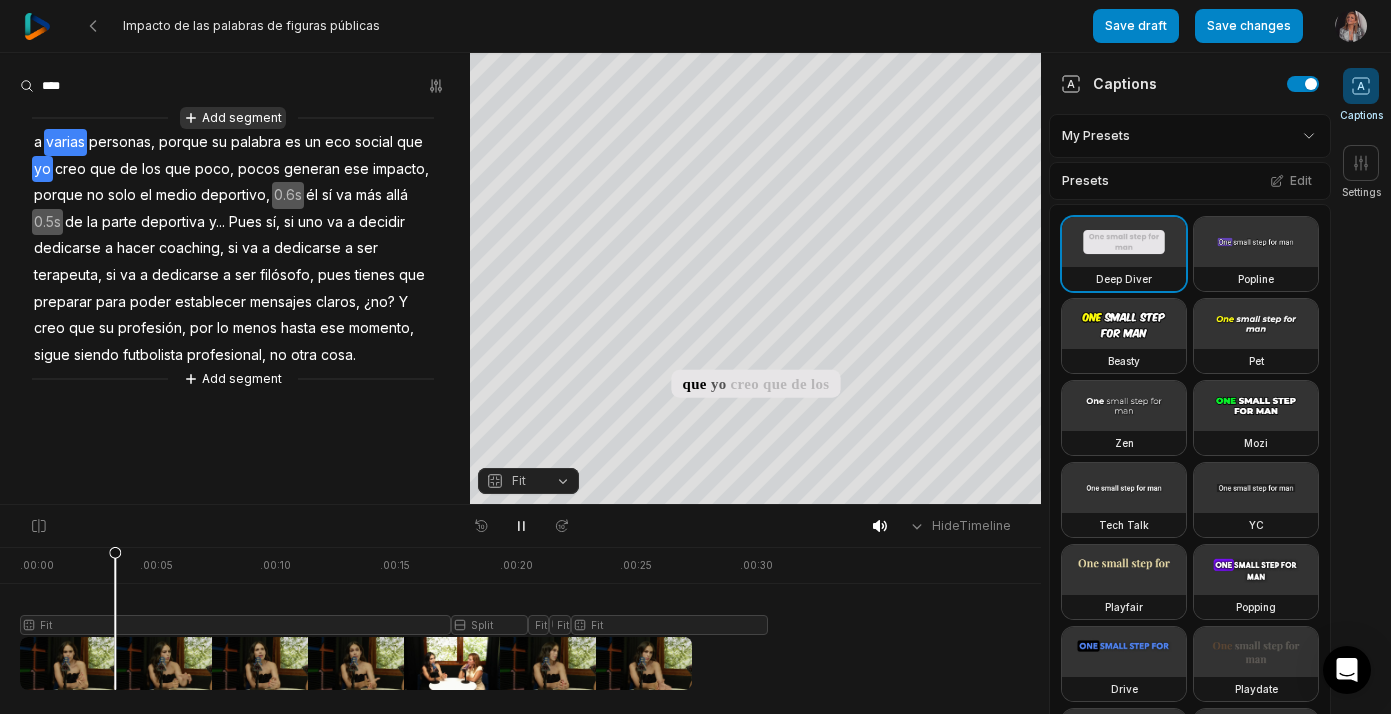 click on "Add segment" at bounding box center [233, 118] 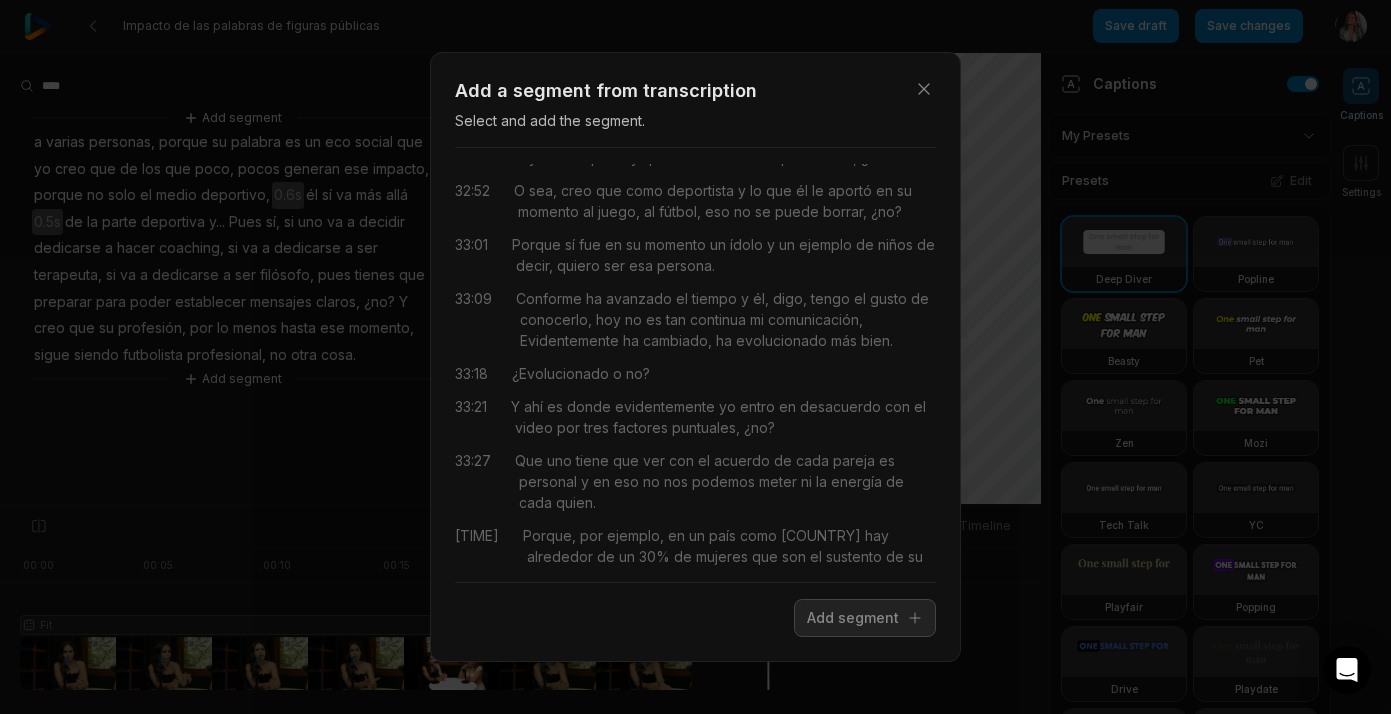 scroll, scrollTop: 20264, scrollLeft: 0, axis: vertical 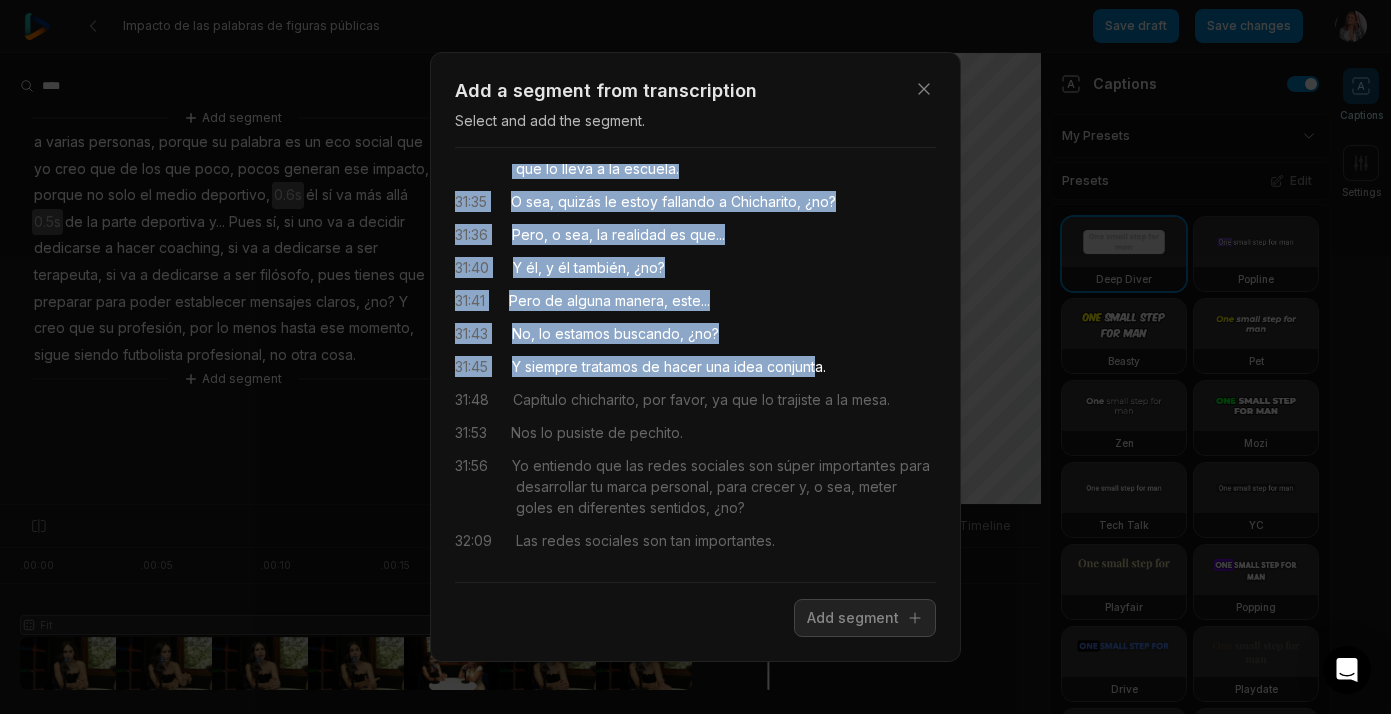drag, startPoint x: 513, startPoint y: 341, endPoint x: 820, endPoint y: 375, distance: 308.87698 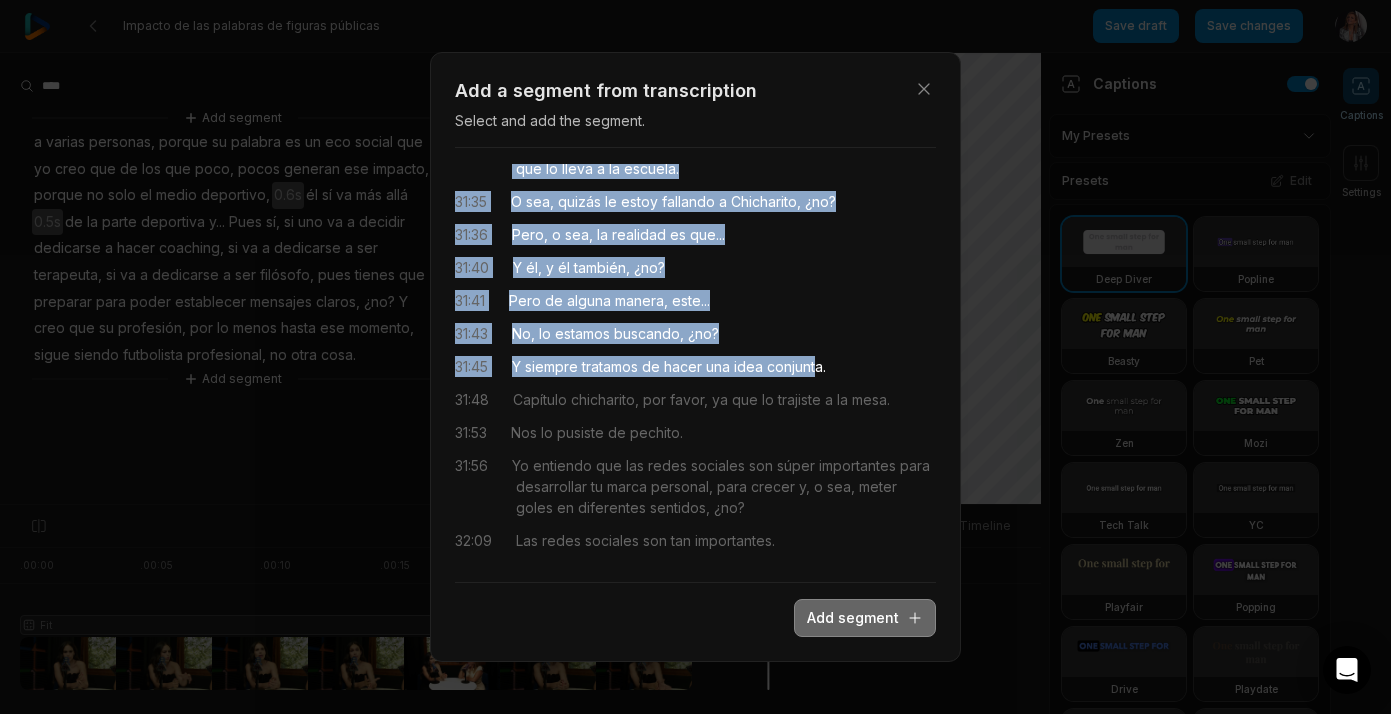 click on "Add segment" at bounding box center [865, 618] 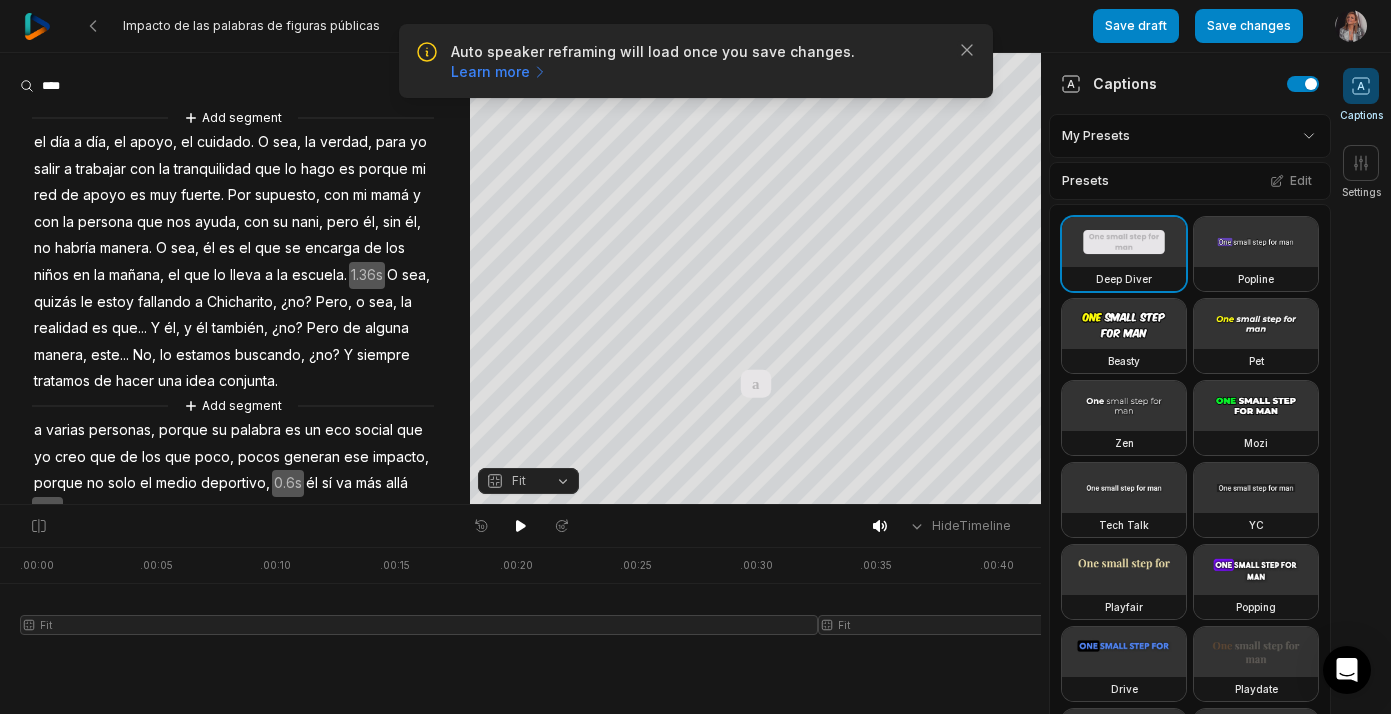 scroll, scrollTop: 0, scrollLeft: 0, axis: both 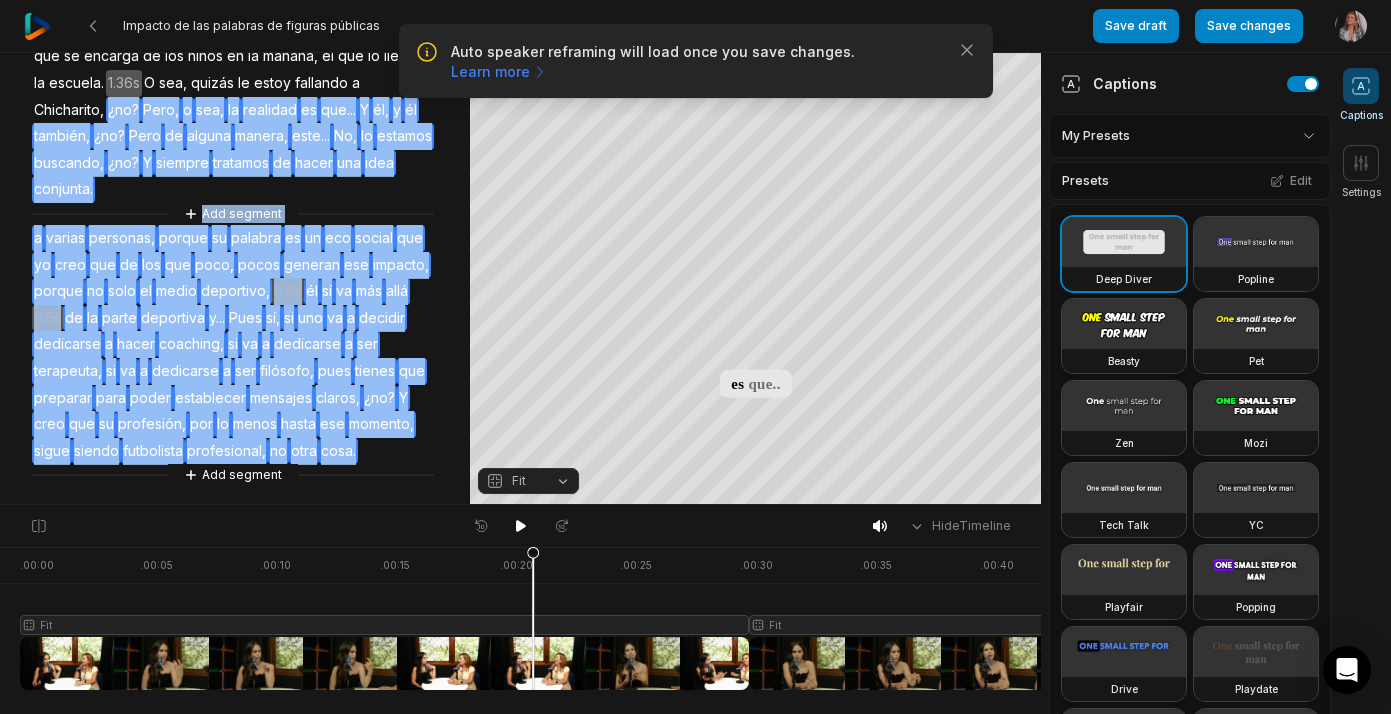 drag, startPoint x: 110, startPoint y: 306, endPoint x: 376, endPoint y: 441, distance: 298.29684 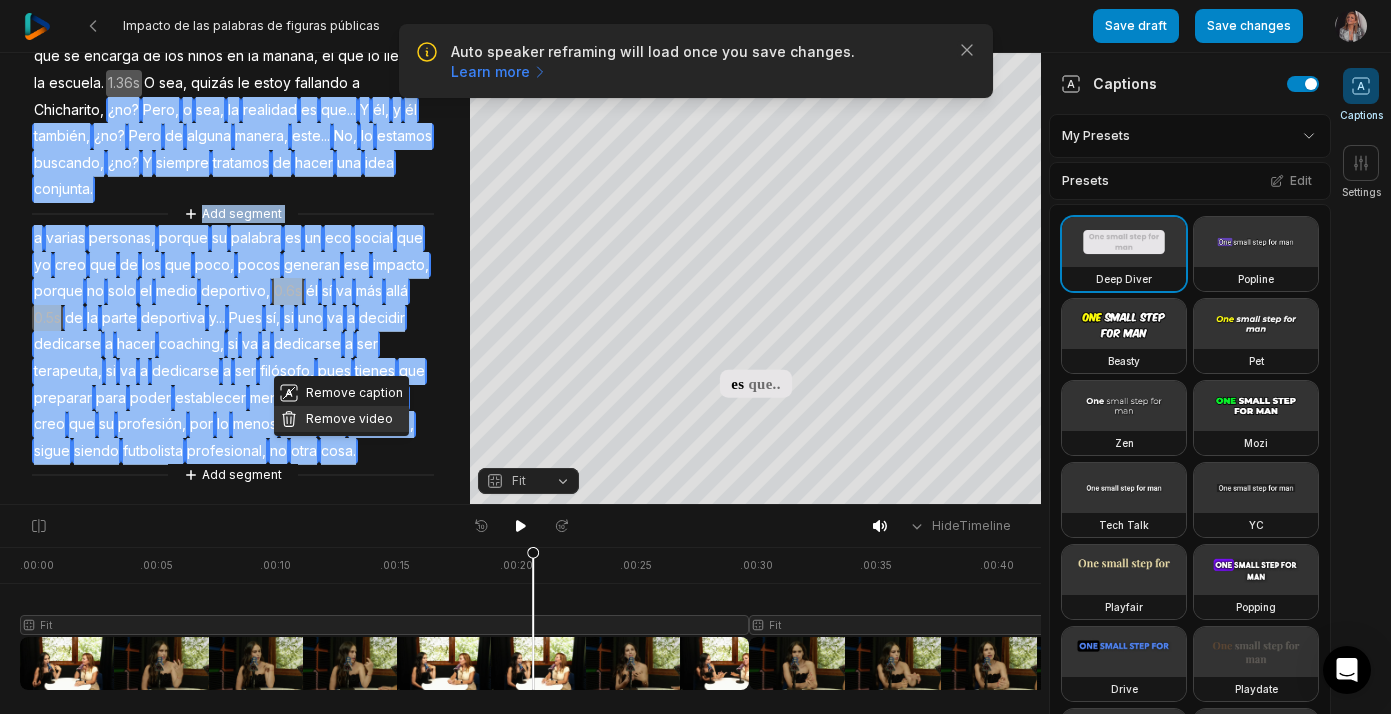 click on "Remove video" at bounding box center [341, 419] 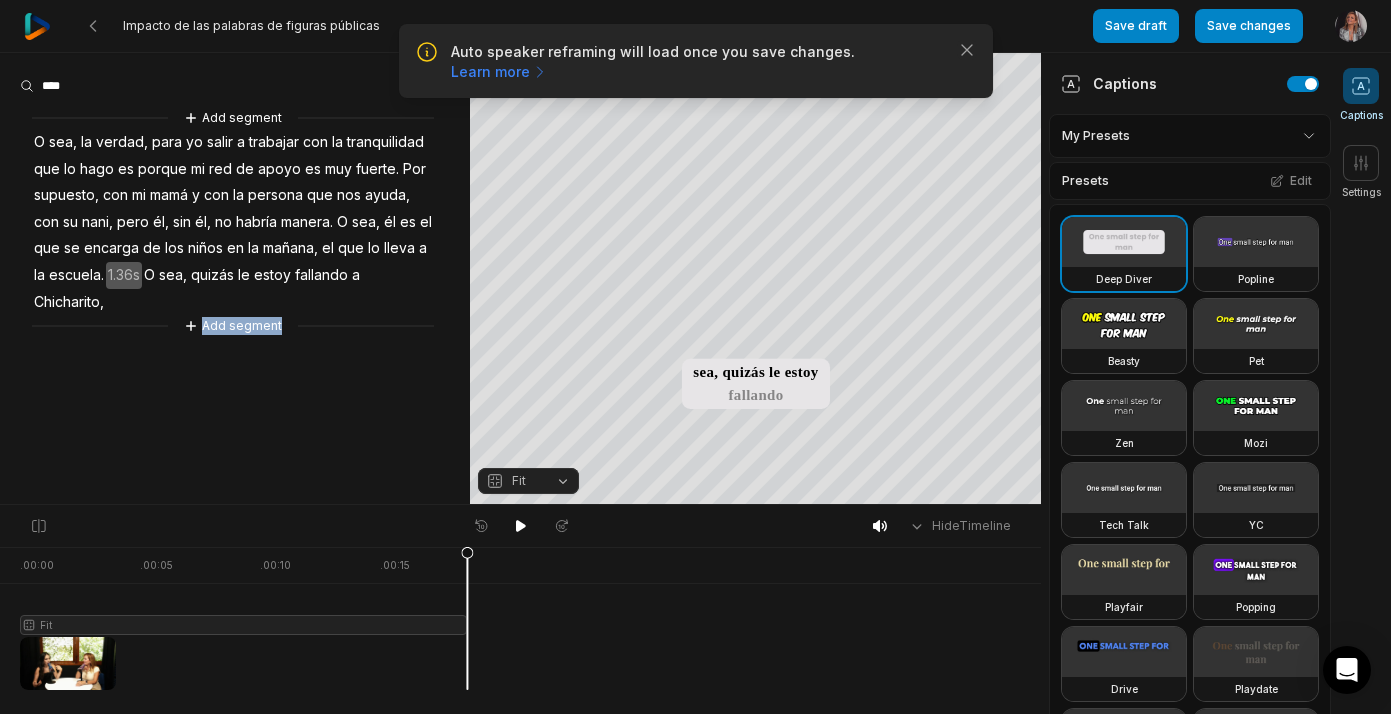 scroll, scrollTop: 0, scrollLeft: 0, axis: both 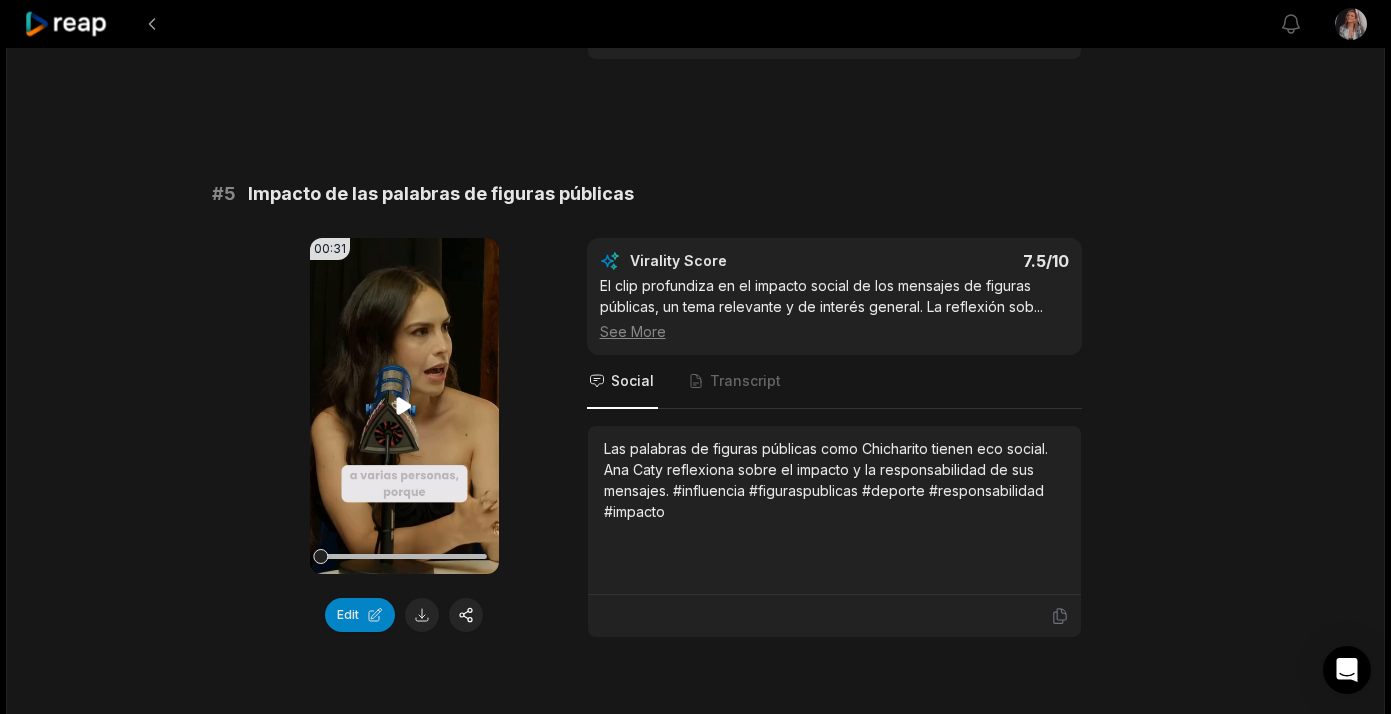 click 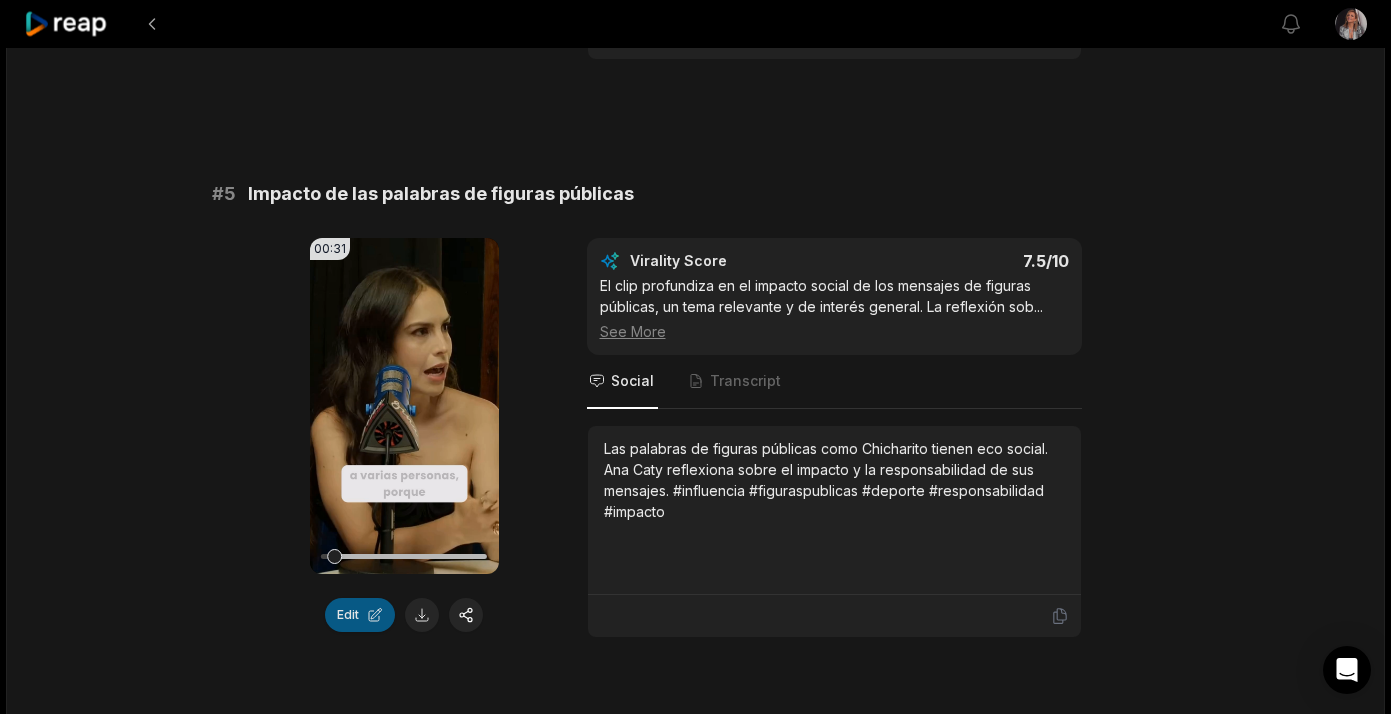 click on "Edit" at bounding box center [360, 615] 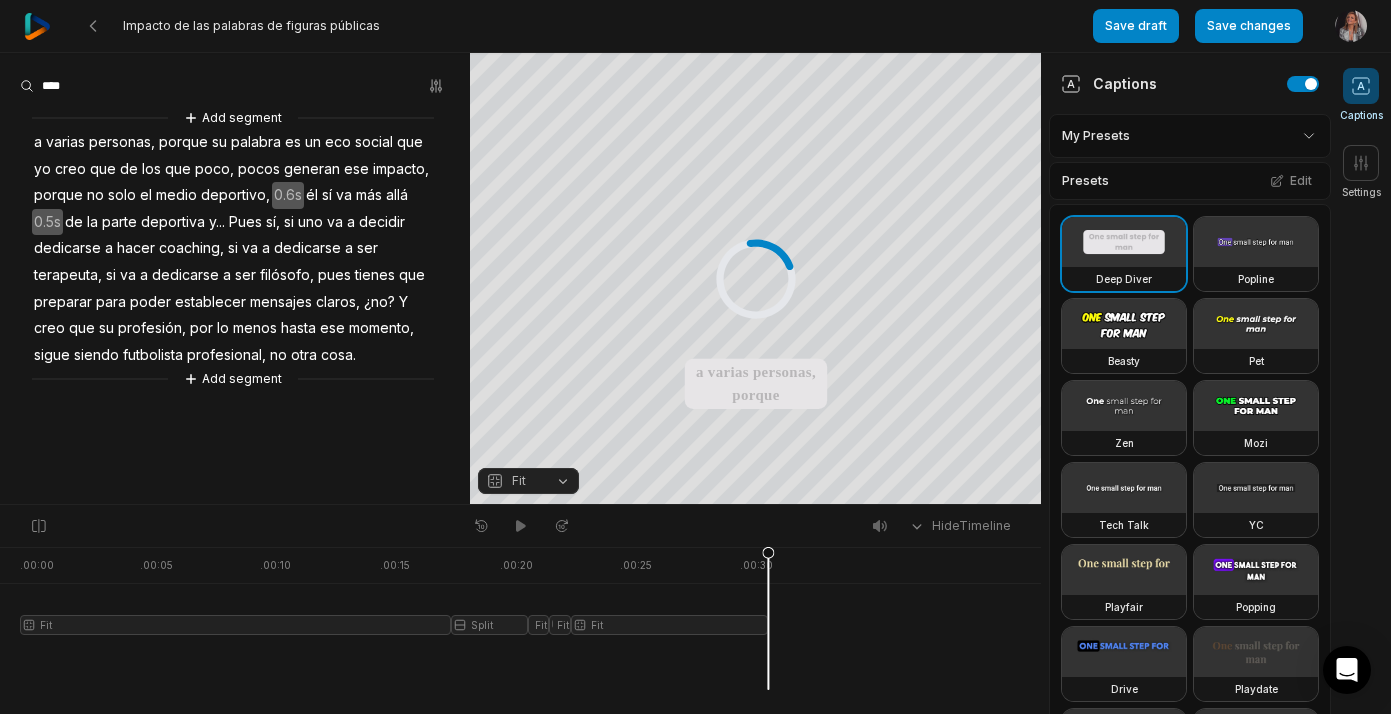 scroll, scrollTop: 0, scrollLeft: 0, axis: both 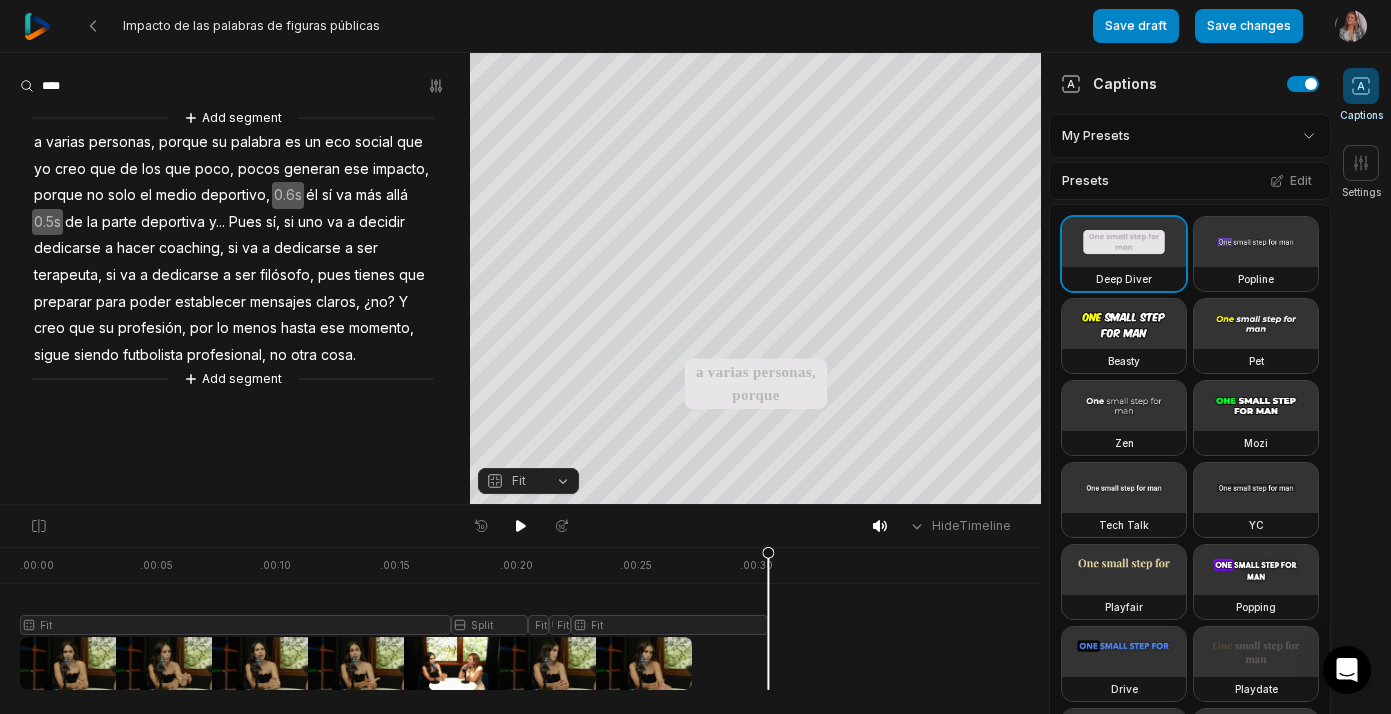 click at bounding box center [394, 618] 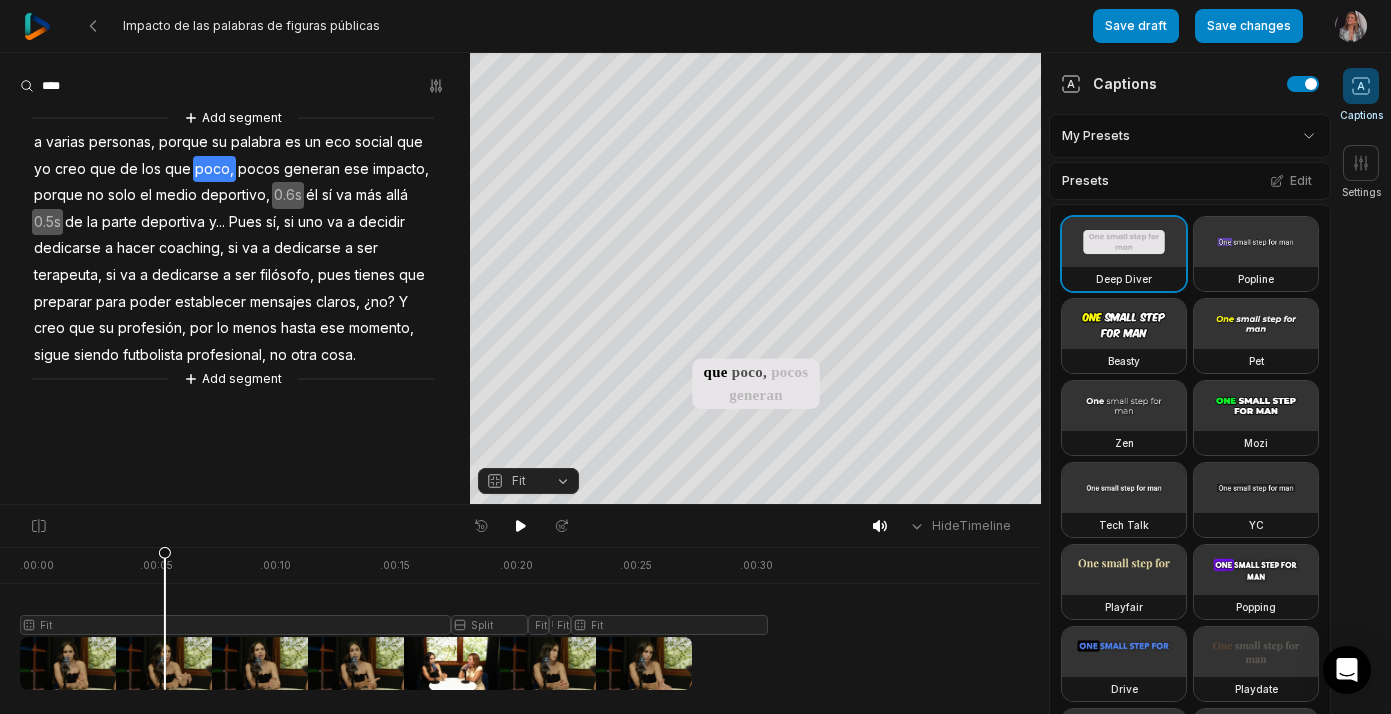 click on "Fit" at bounding box center [528, 481] 